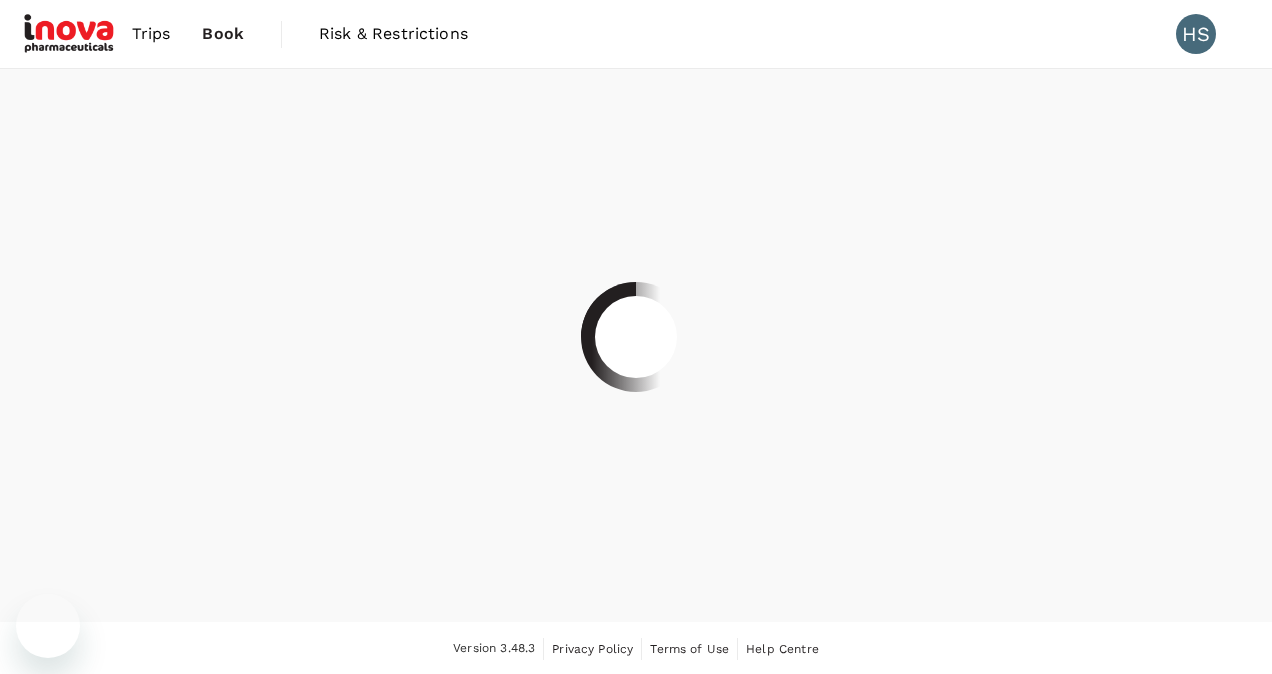 scroll, scrollTop: 0, scrollLeft: 0, axis: both 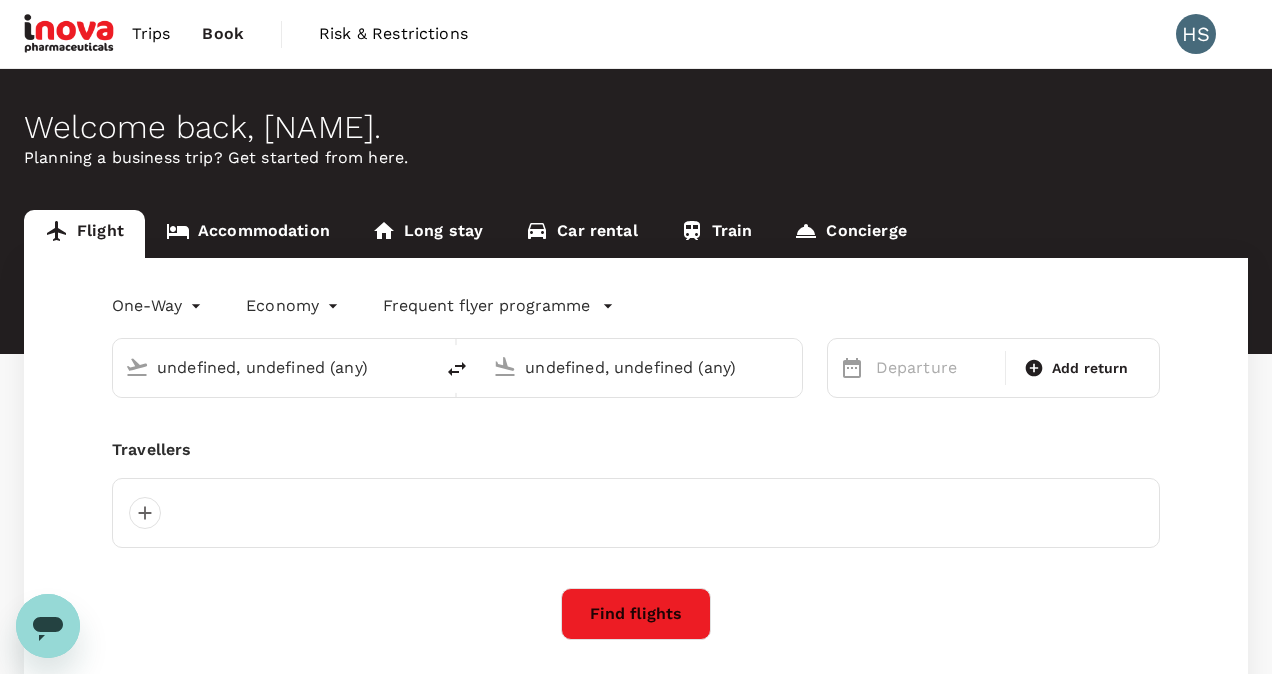 type 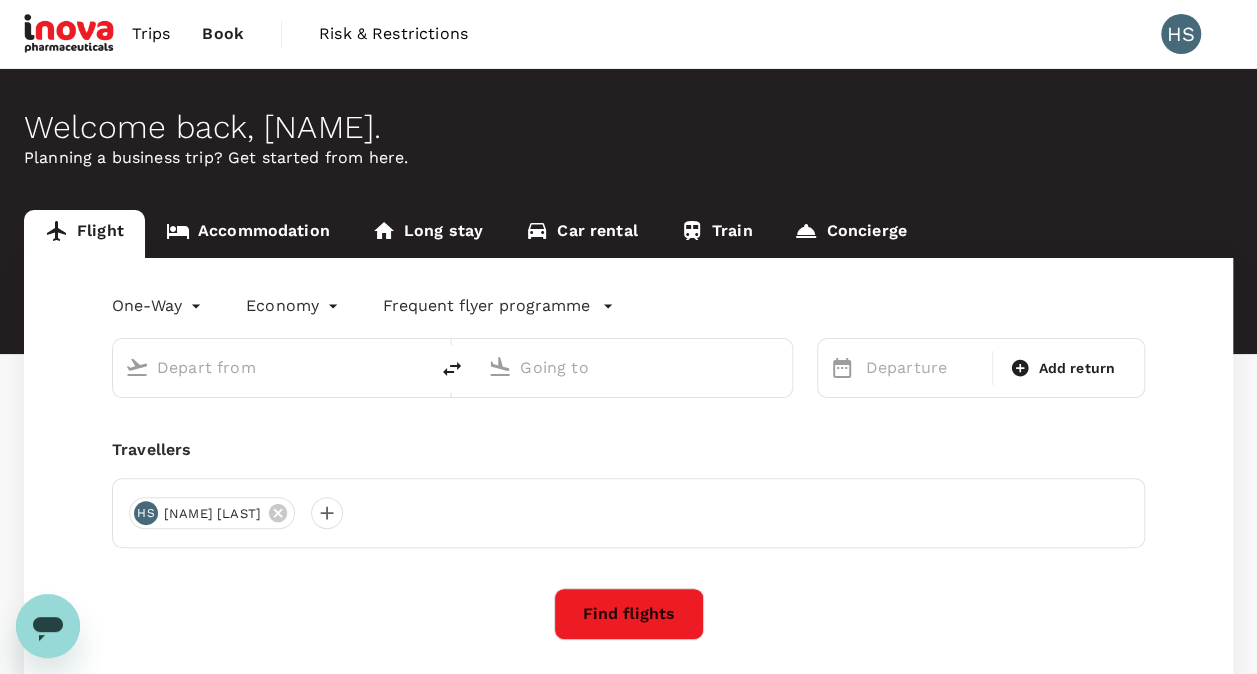 type on "roundtrip" 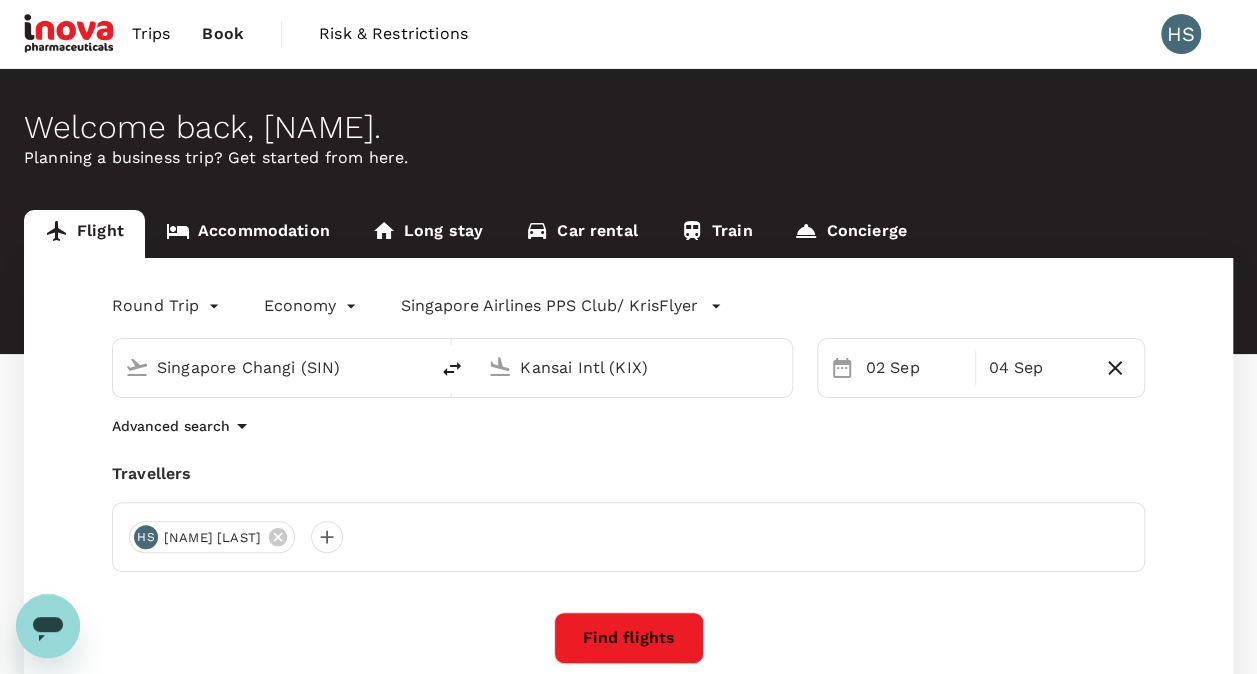 scroll, scrollTop: 292, scrollLeft: 0, axis: vertical 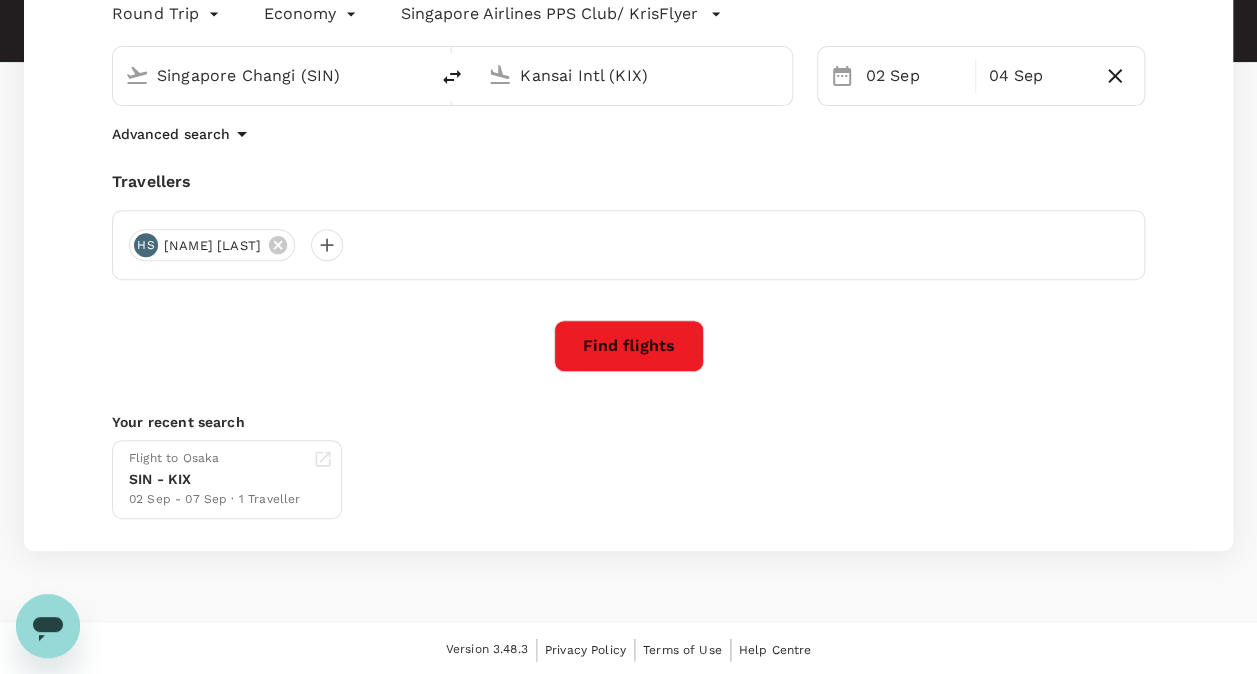 click on "Find flights" at bounding box center (629, 346) 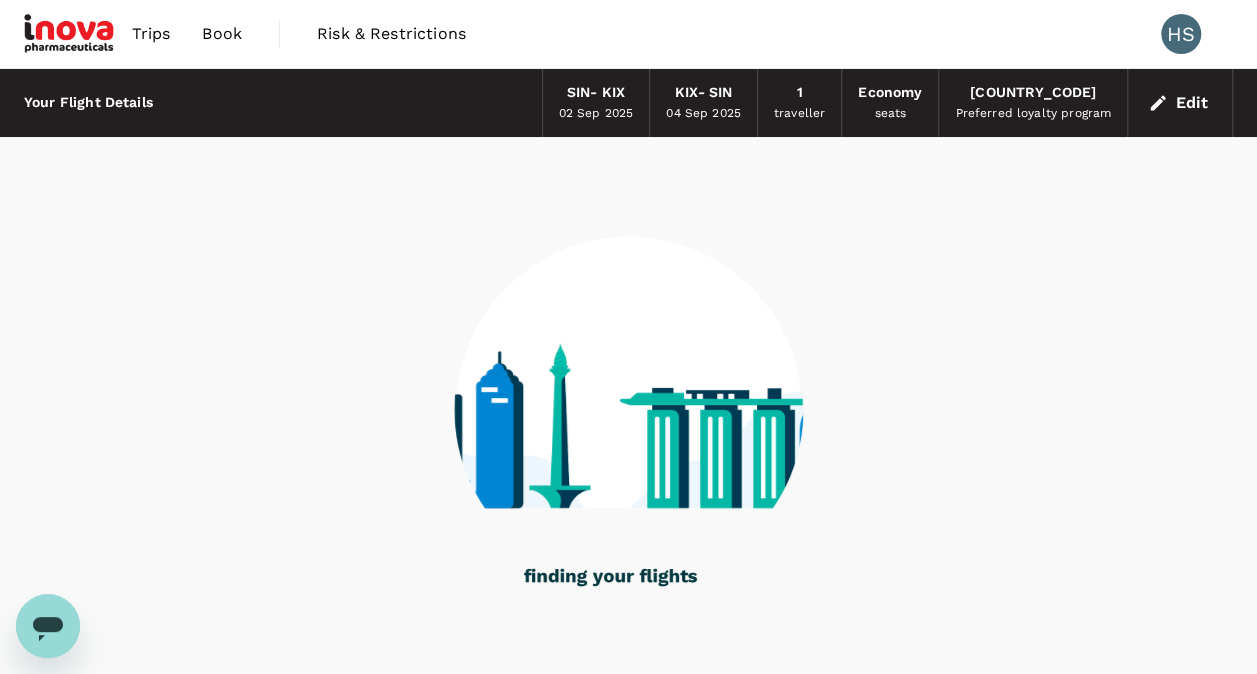 scroll, scrollTop: 70, scrollLeft: 0, axis: vertical 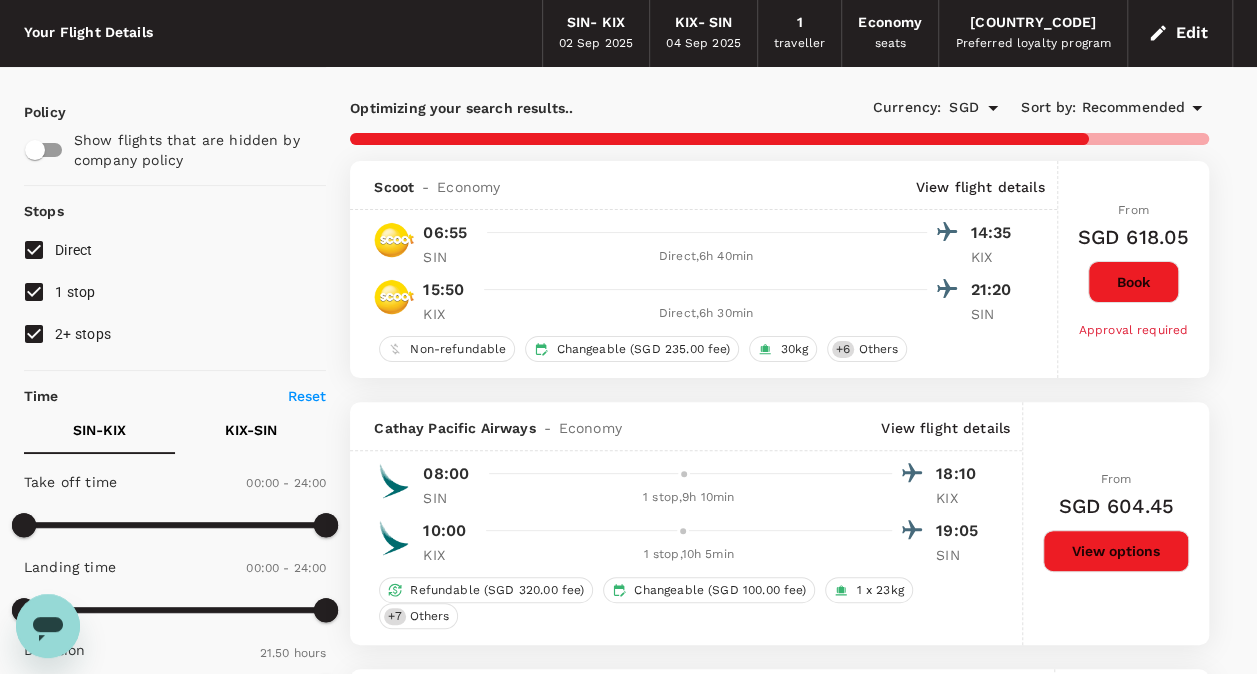 type on "1940" 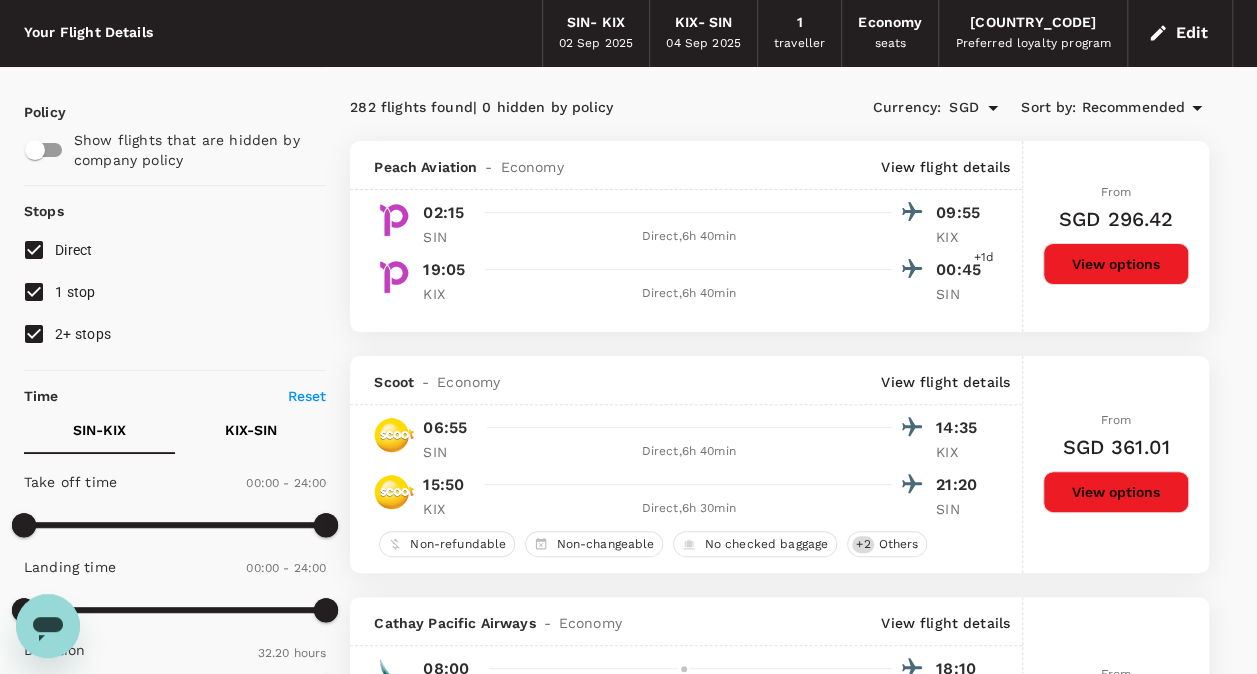 click on "View options" at bounding box center [1116, 492] 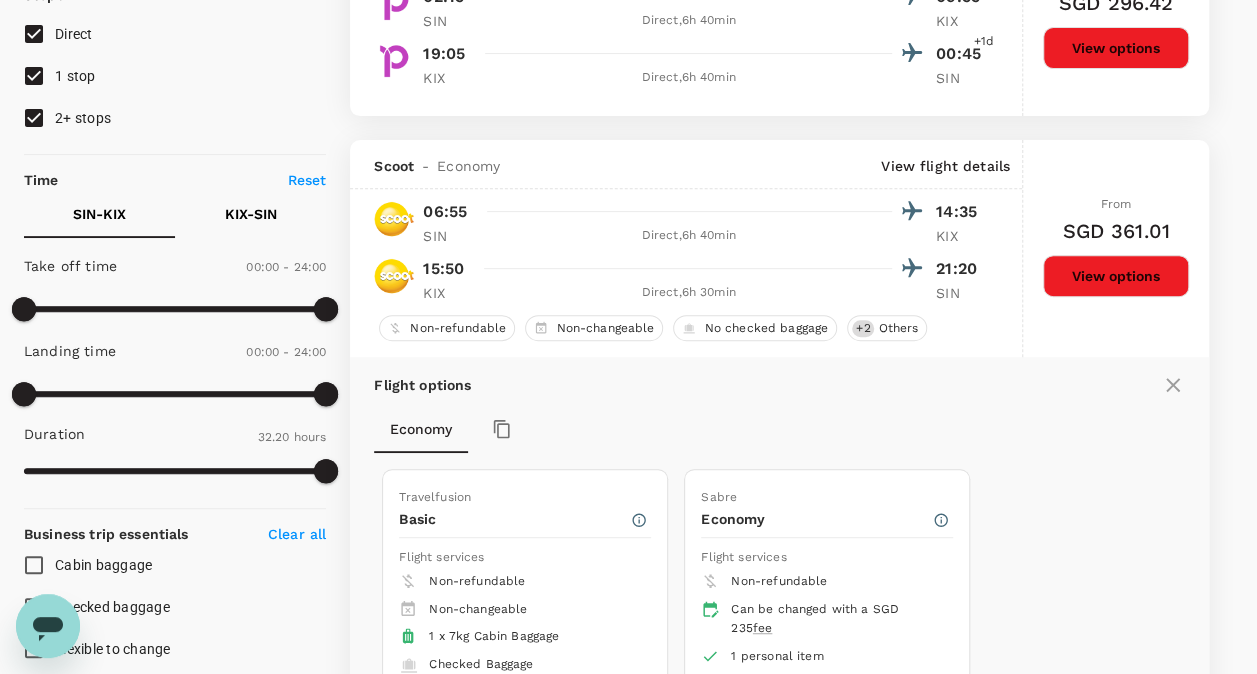 scroll, scrollTop: 426, scrollLeft: 0, axis: vertical 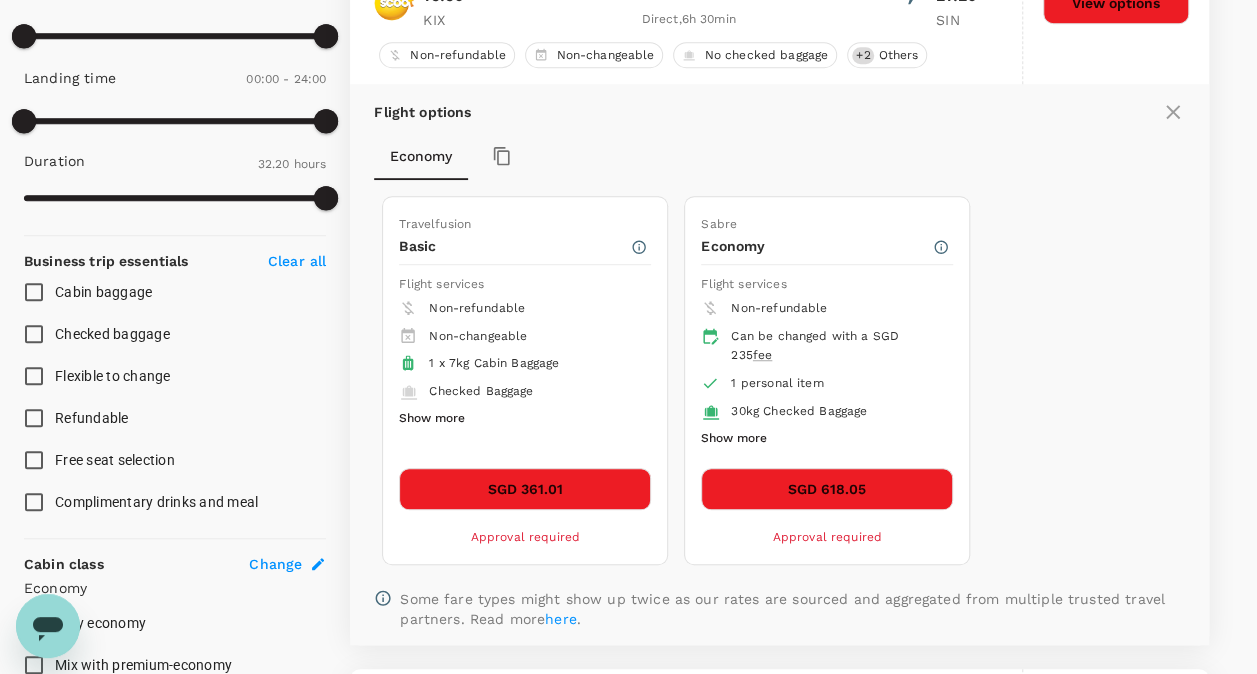 click on "Show more" at bounding box center [432, 419] 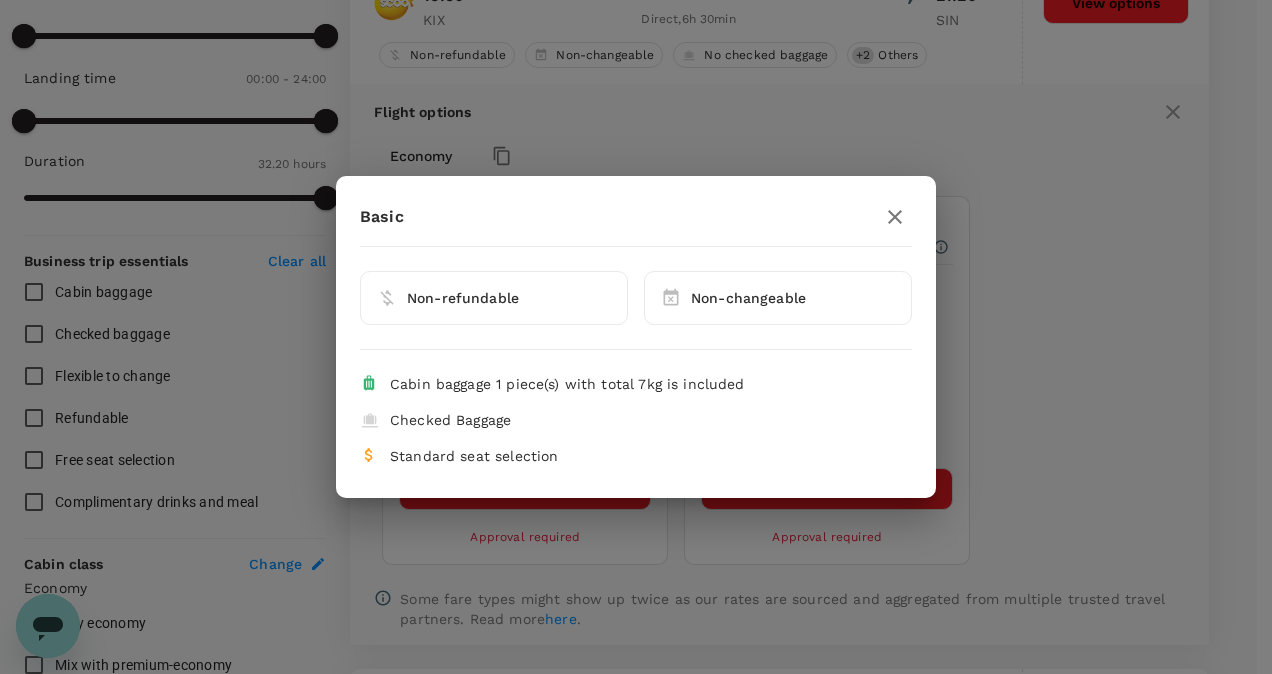 click 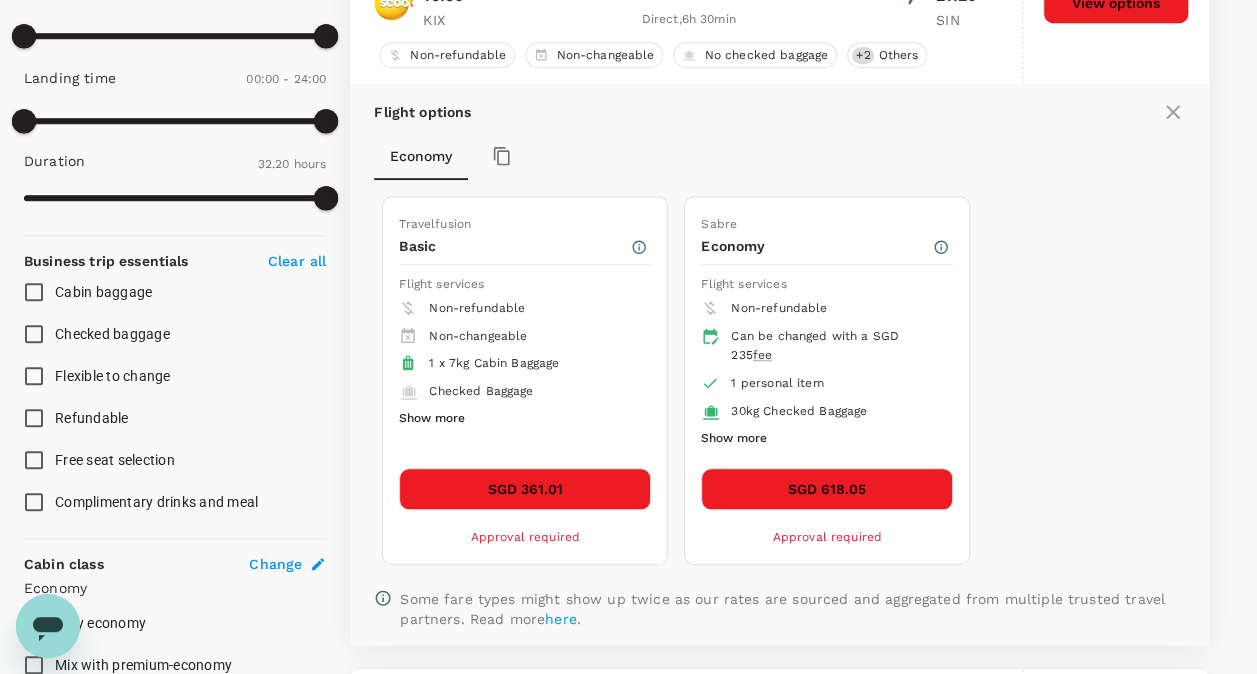click on "Show more" at bounding box center [734, 439] 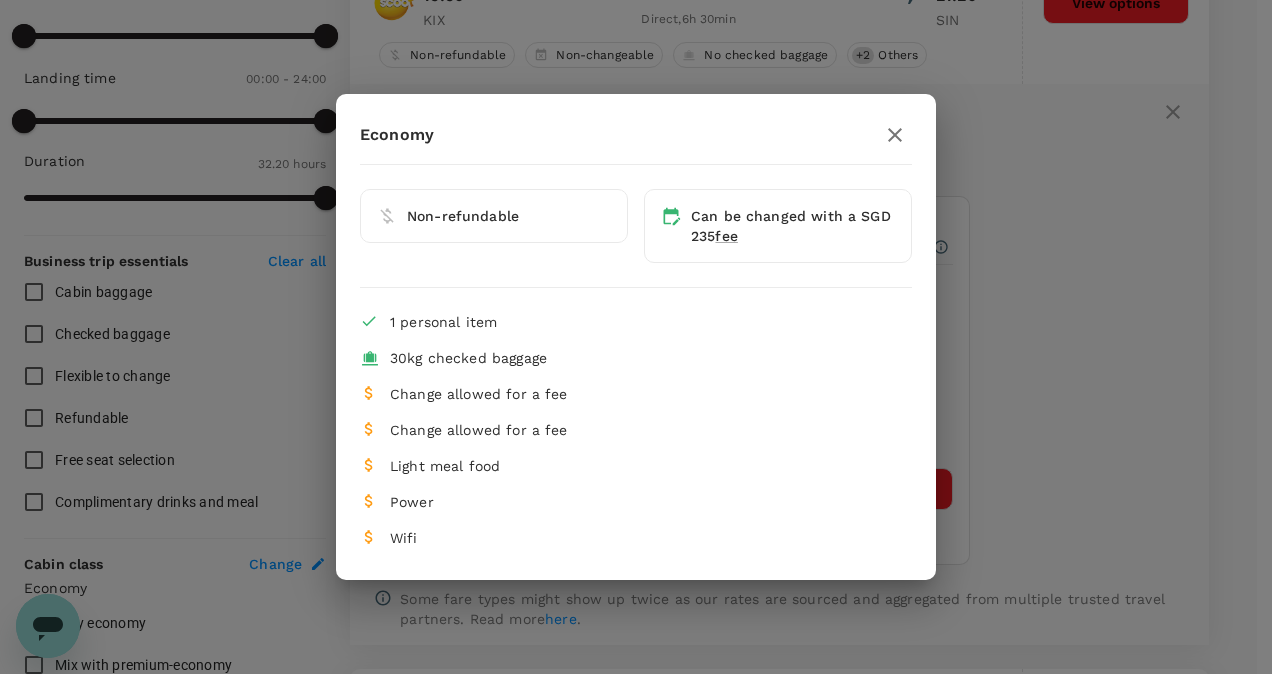 click 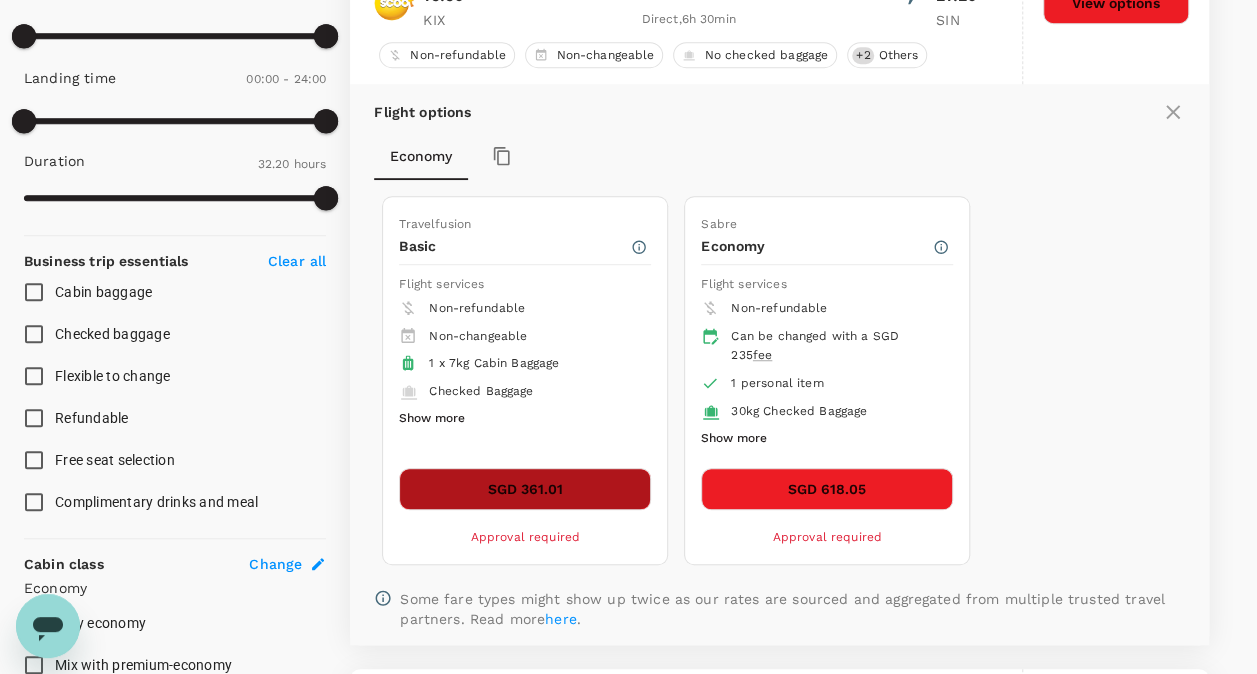 click on "SGD 361.01" at bounding box center (525, 489) 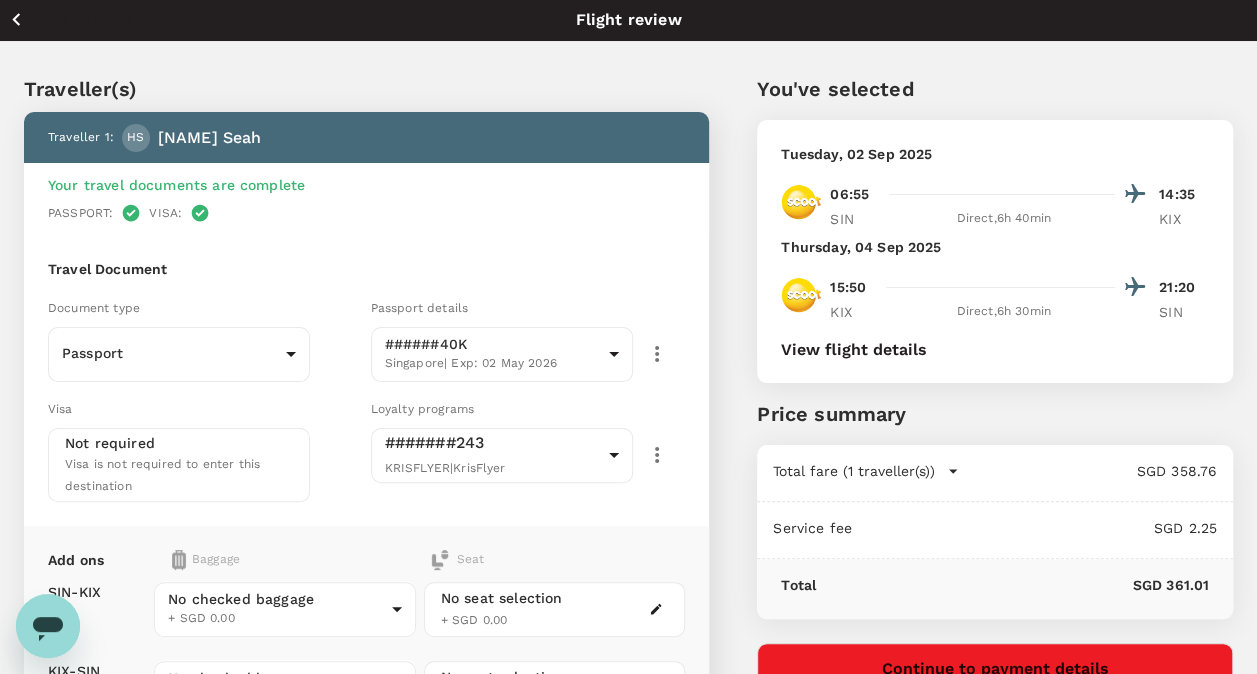 scroll, scrollTop: 0, scrollLeft: 0, axis: both 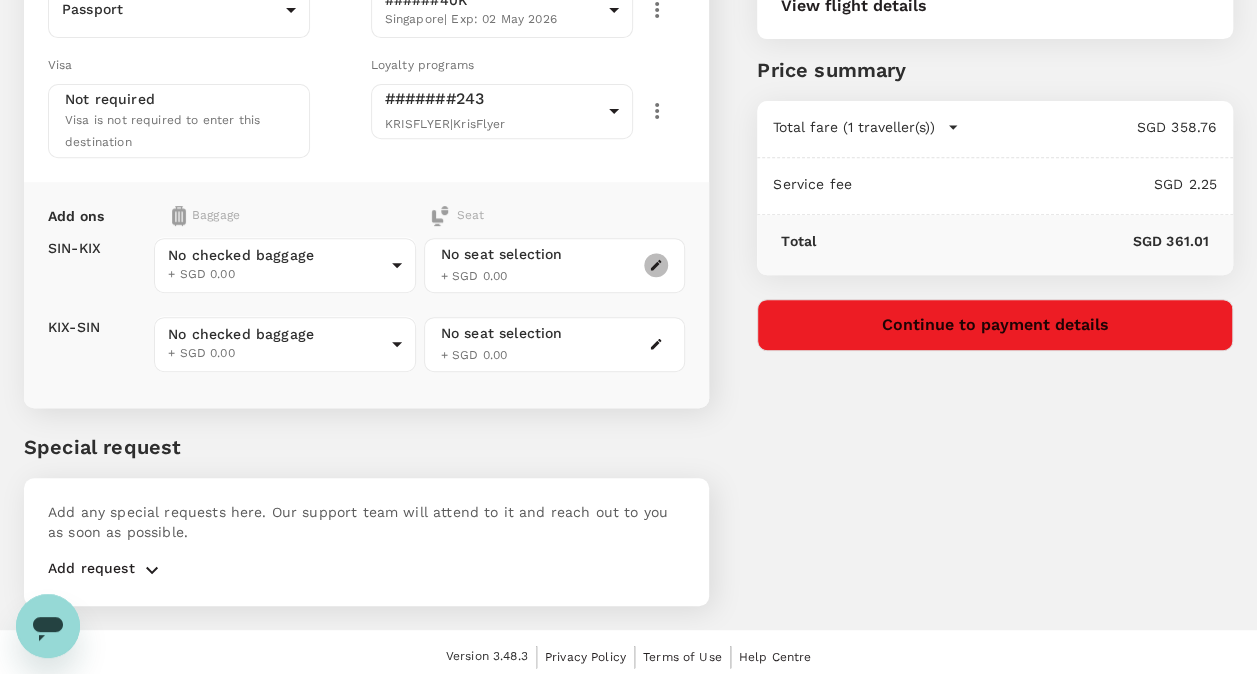 click 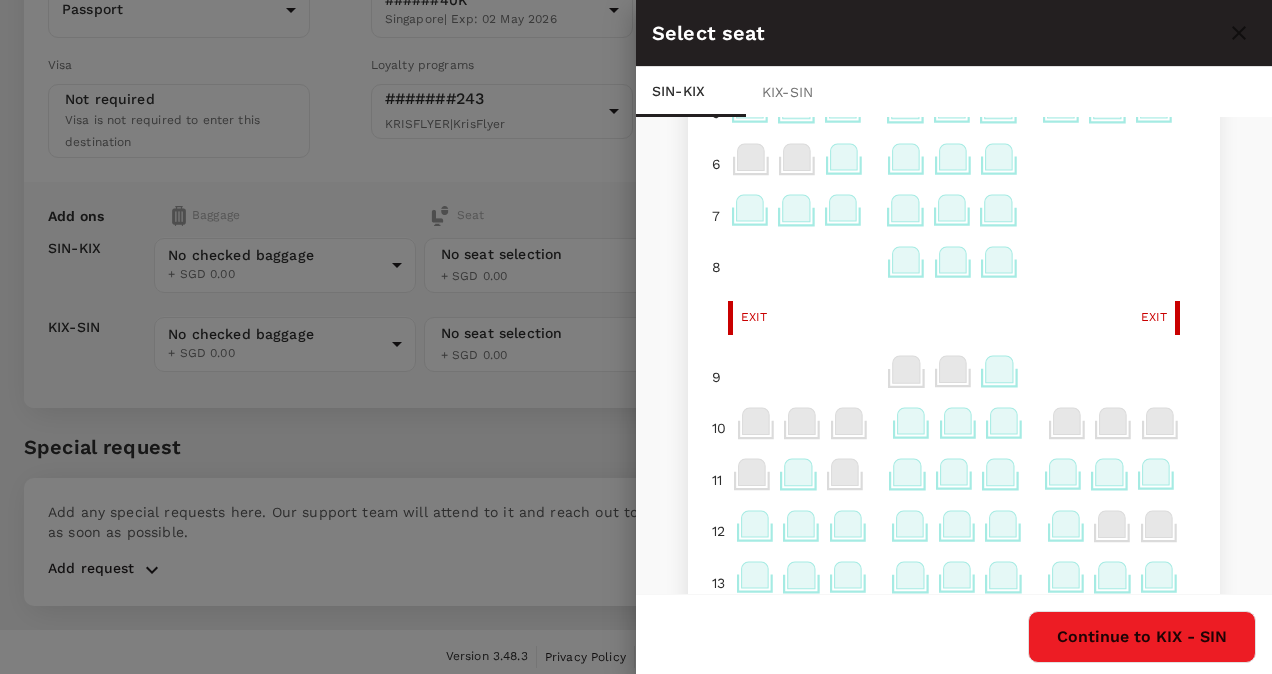 scroll, scrollTop: 340, scrollLeft: 0, axis: vertical 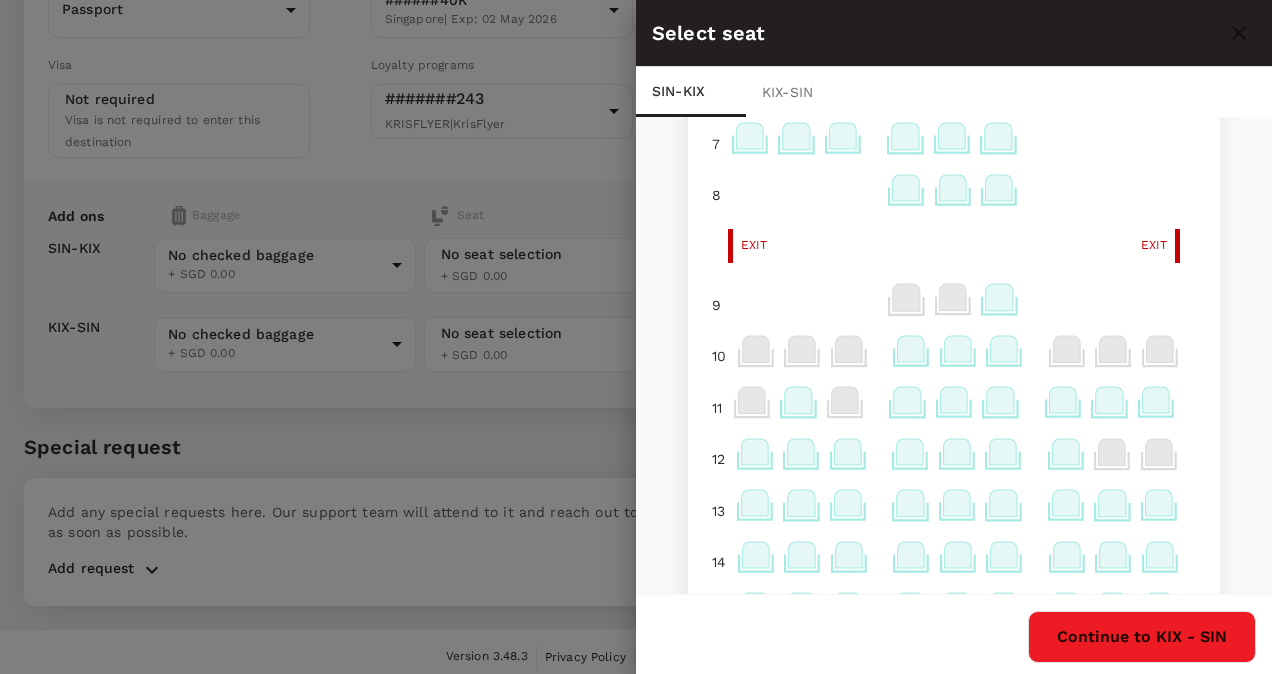 click on "Exit Exit" at bounding box center [954, 246] 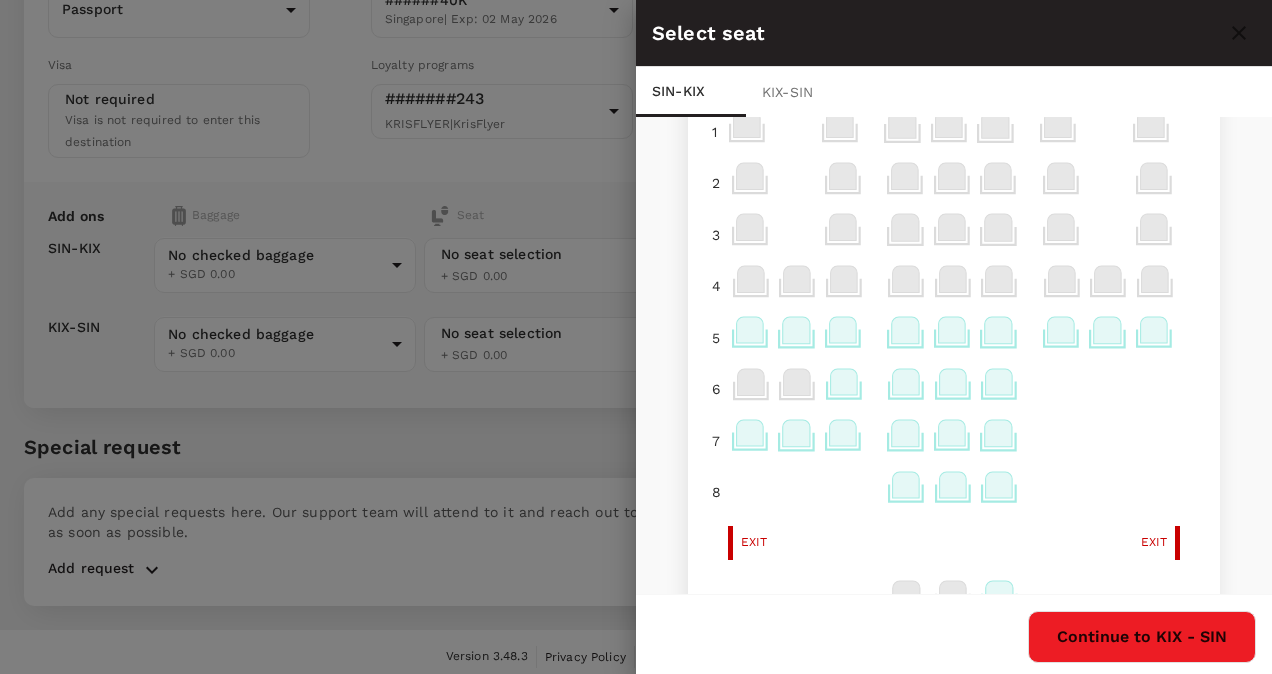 scroll, scrollTop: 0, scrollLeft: 0, axis: both 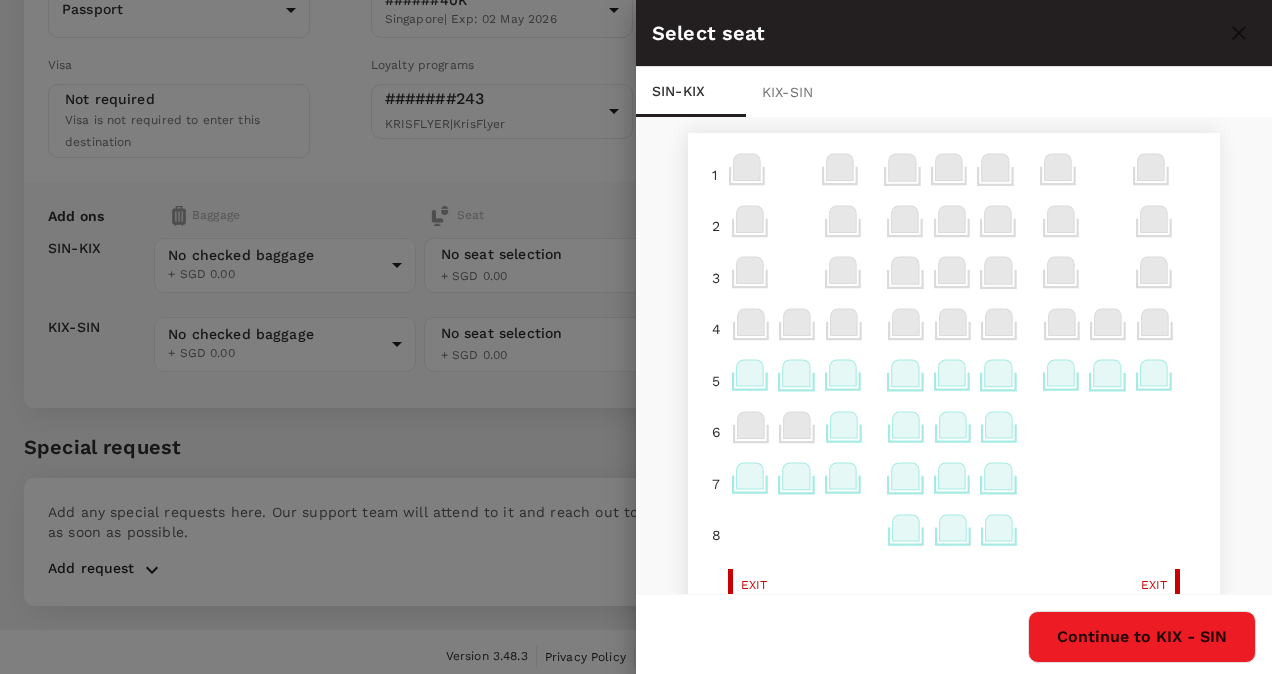 click on "KIX - SIN" at bounding box center (801, 92) 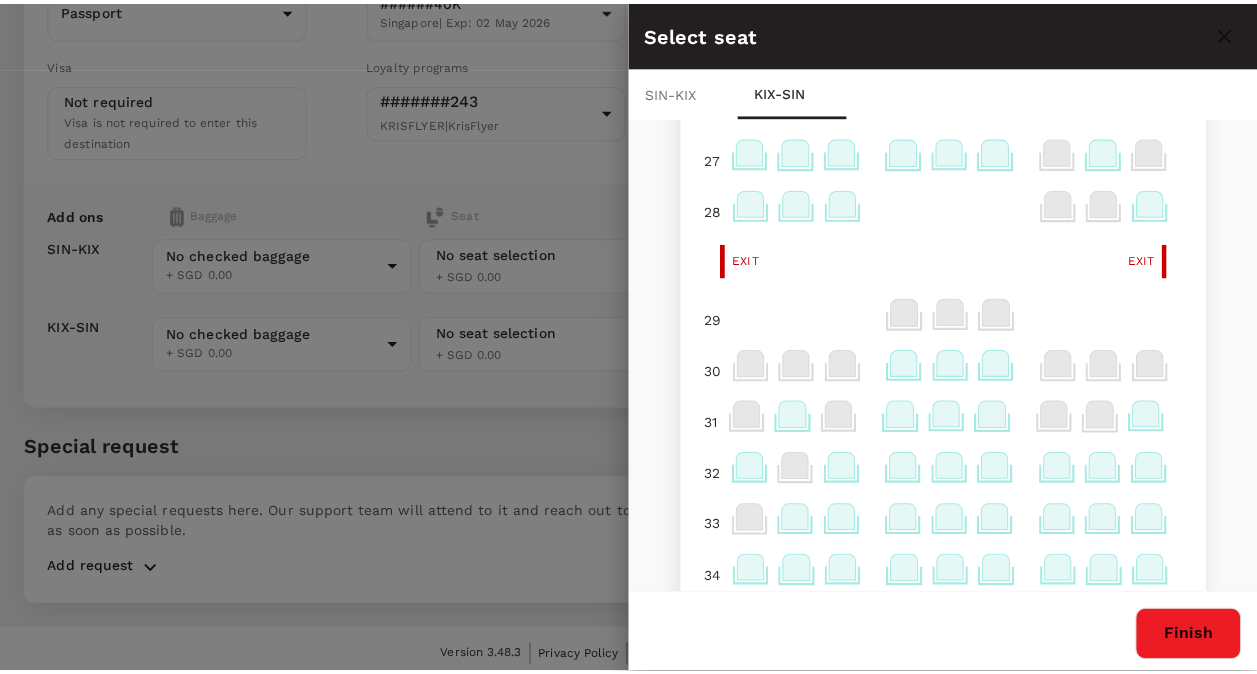 scroll, scrollTop: 1456, scrollLeft: 0, axis: vertical 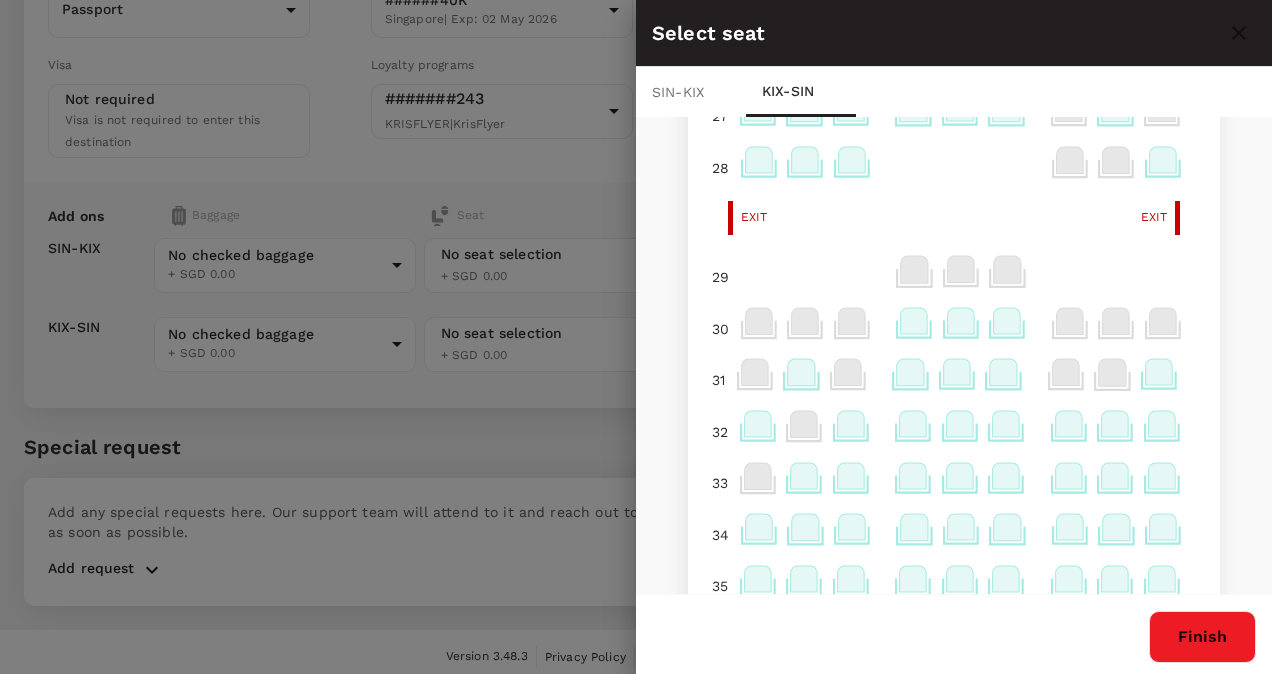 click at bounding box center [636, 337] 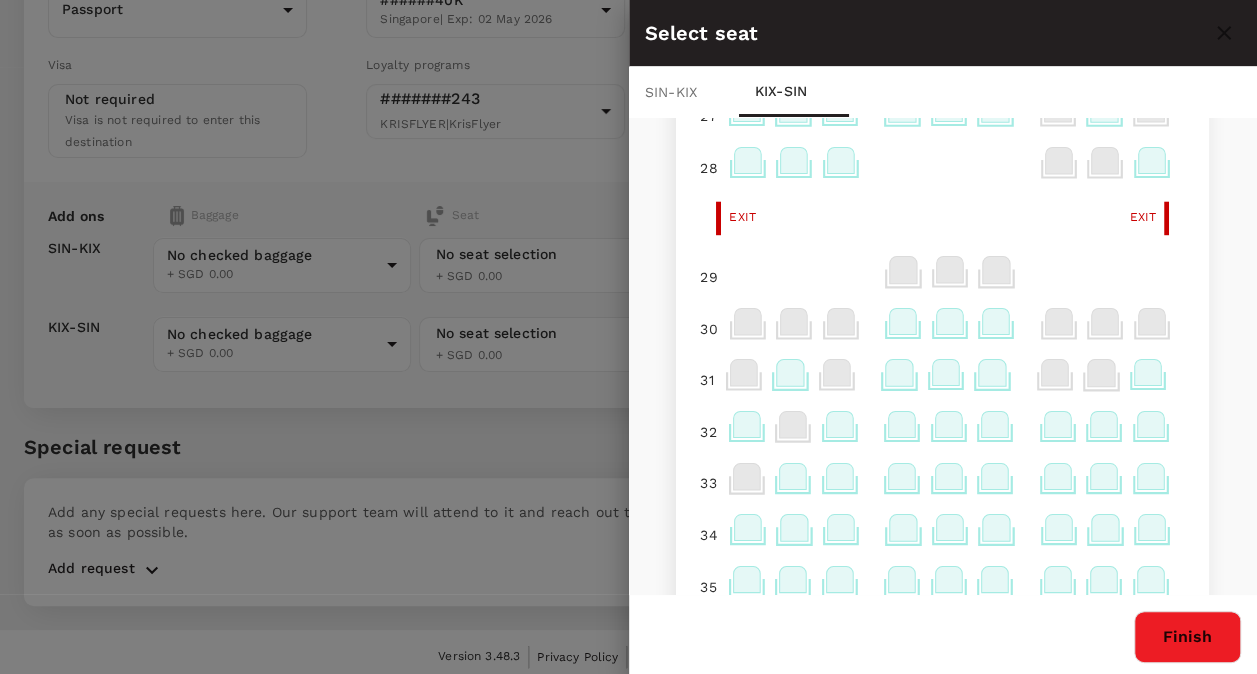 scroll, scrollTop: 0, scrollLeft: 0, axis: both 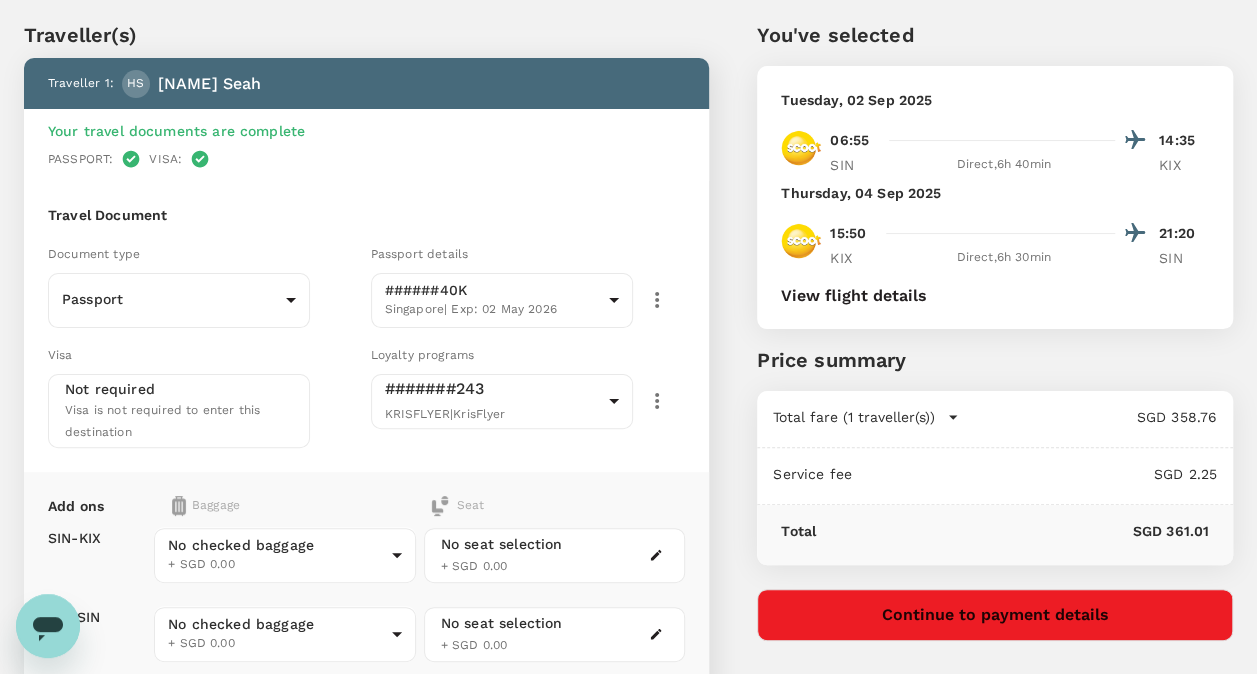click on "View flight details" at bounding box center [854, 296] 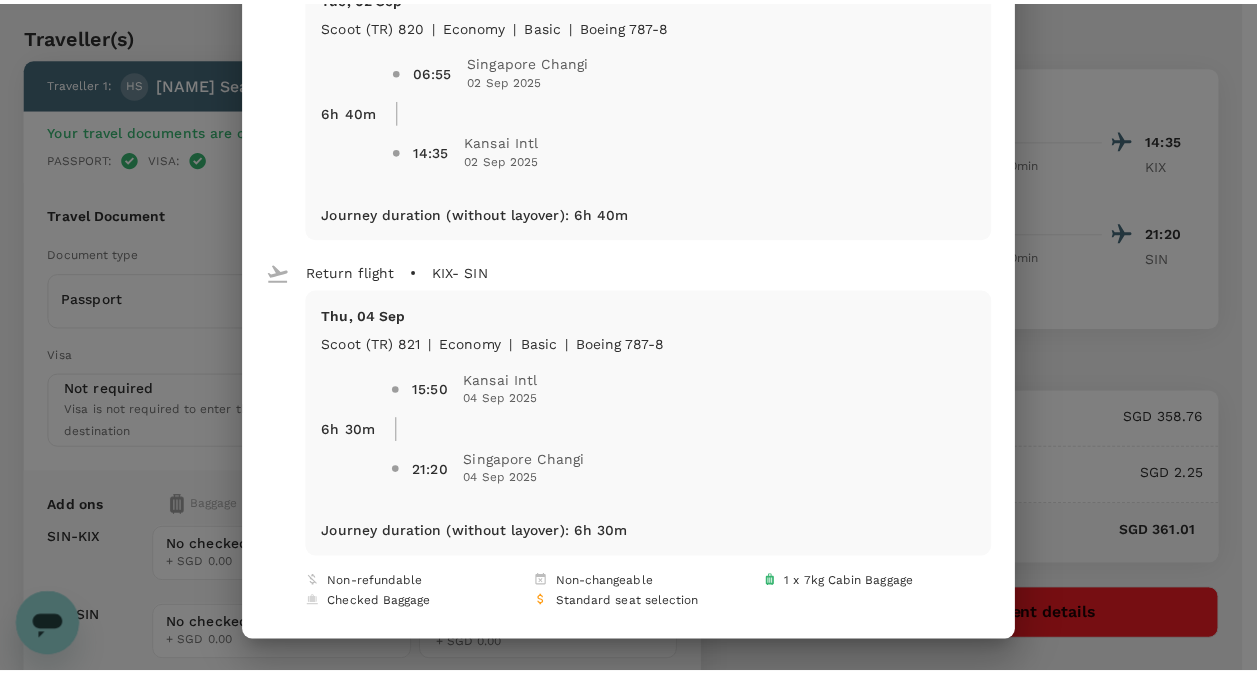 scroll, scrollTop: 0, scrollLeft: 0, axis: both 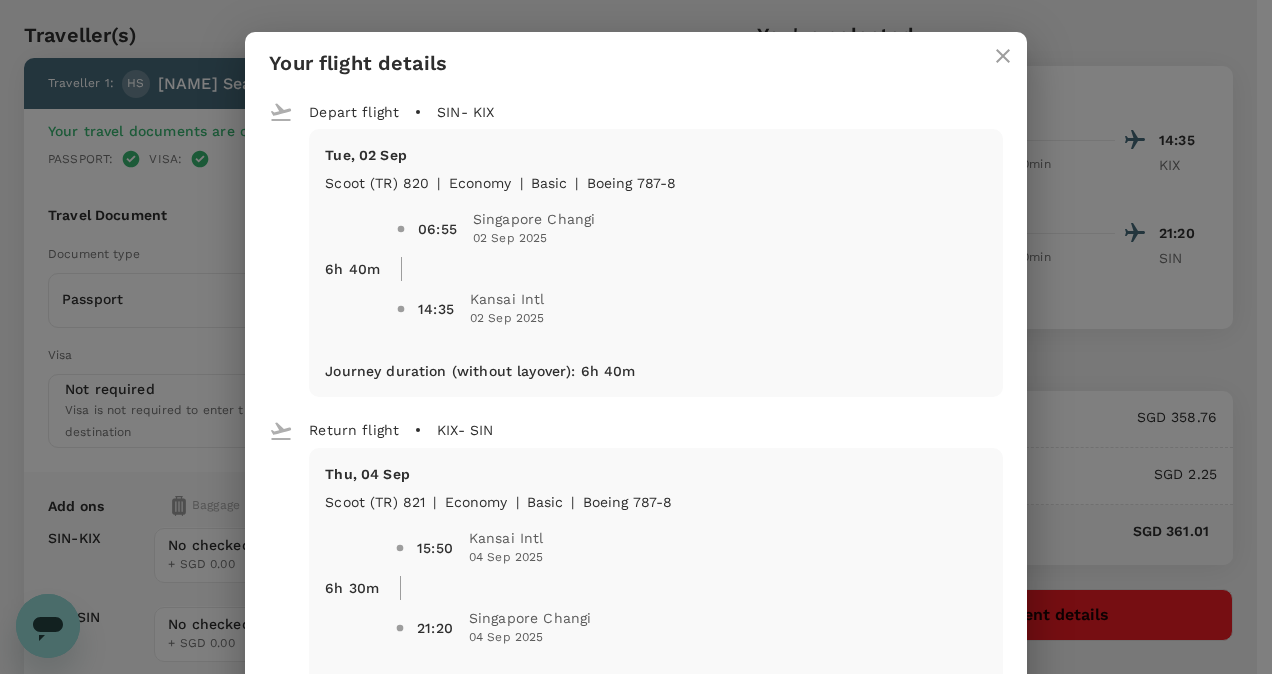 click at bounding box center [1003, 56] 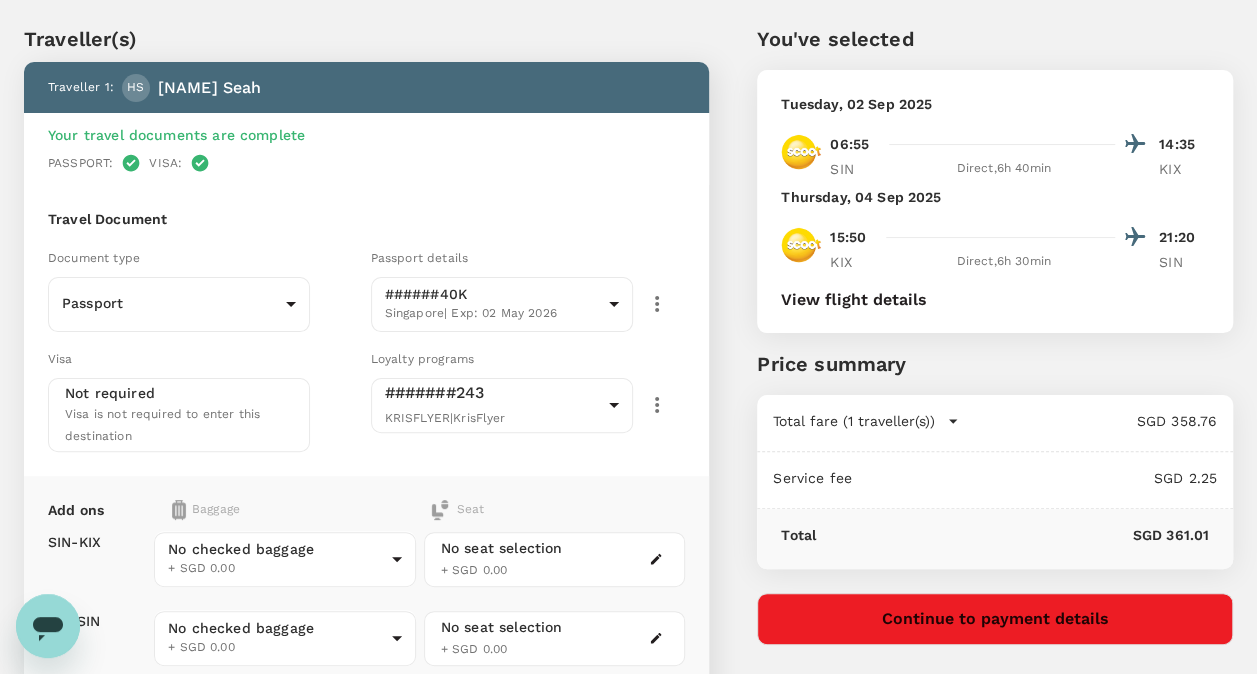 scroll, scrollTop: 0, scrollLeft: 0, axis: both 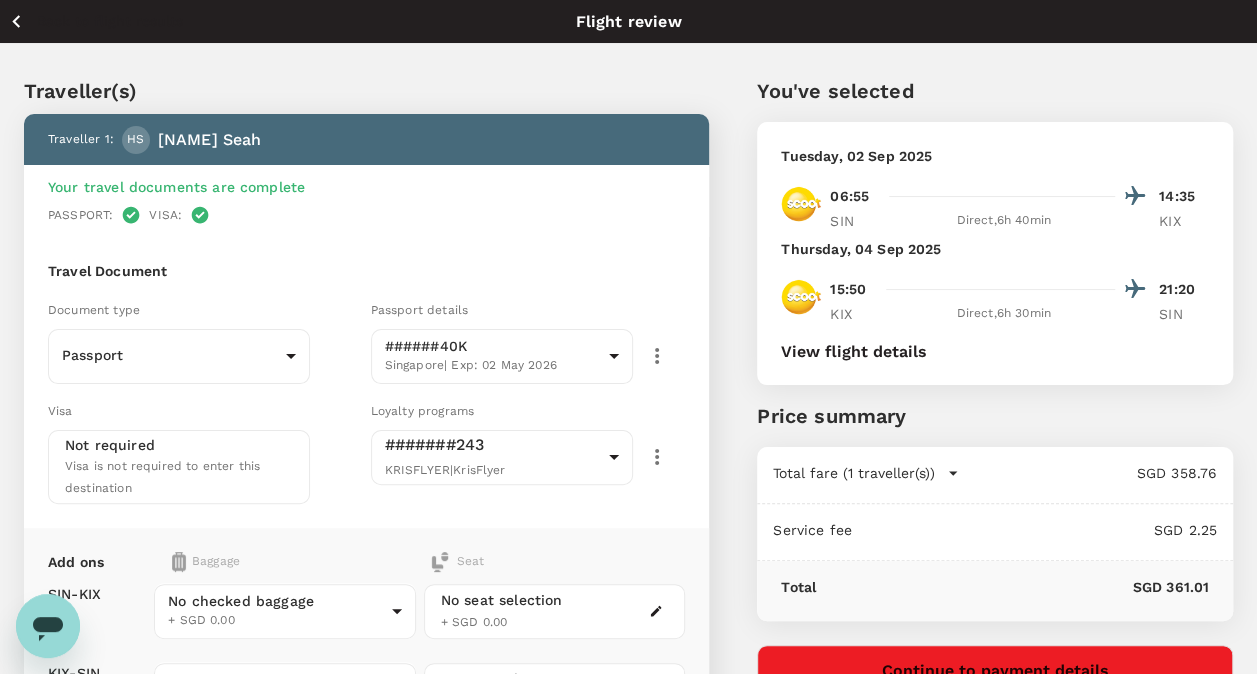 click 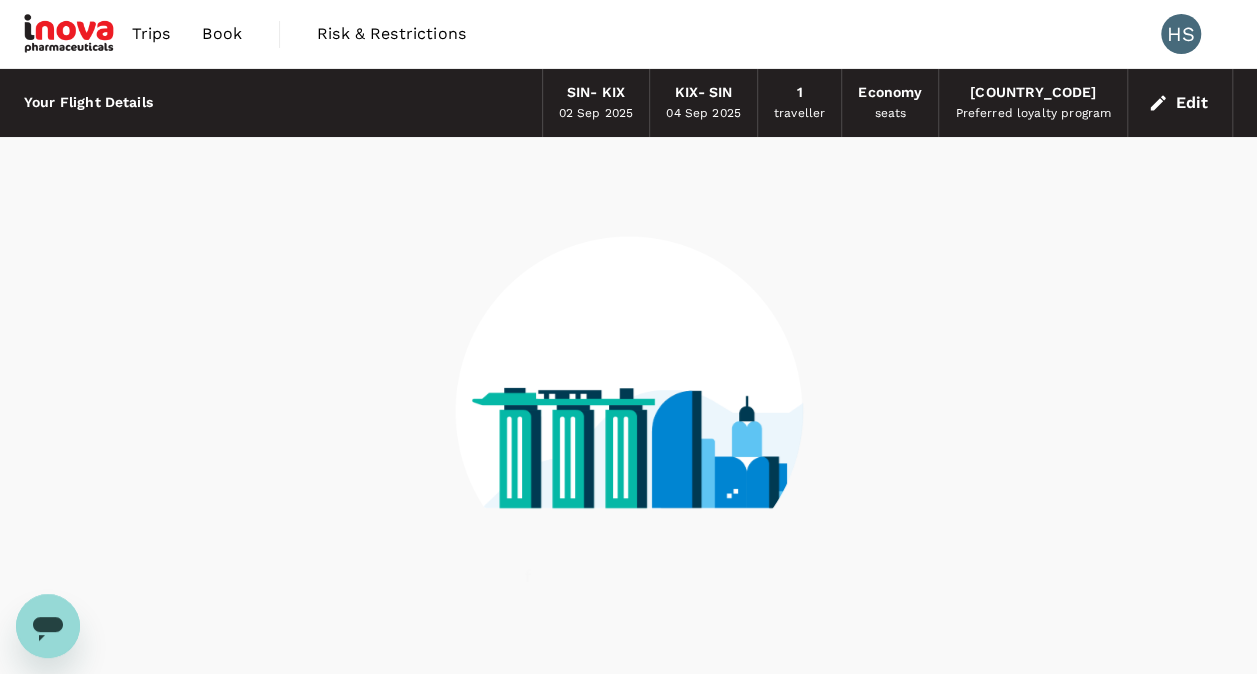 scroll, scrollTop: 70, scrollLeft: 0, axis: vertical 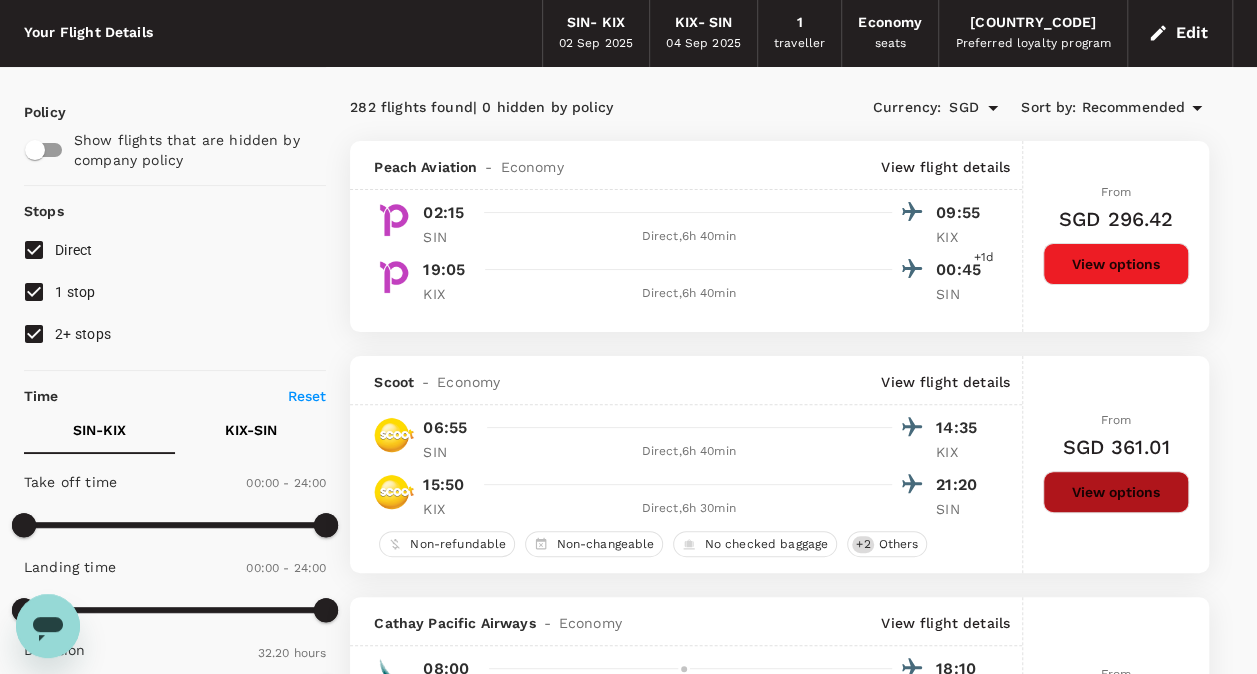 click on "View options" at bounding box center (1116, 492) 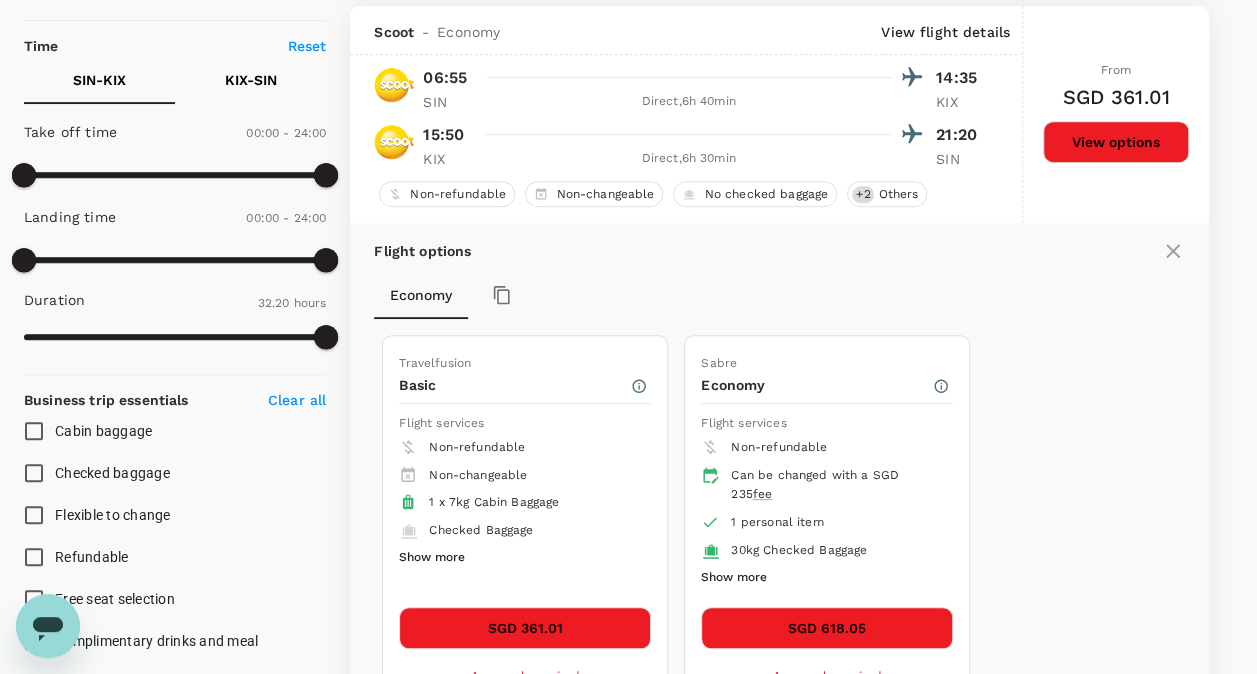 scroll, scrollTop: 426, scrollLeft: 0, axis: vertical 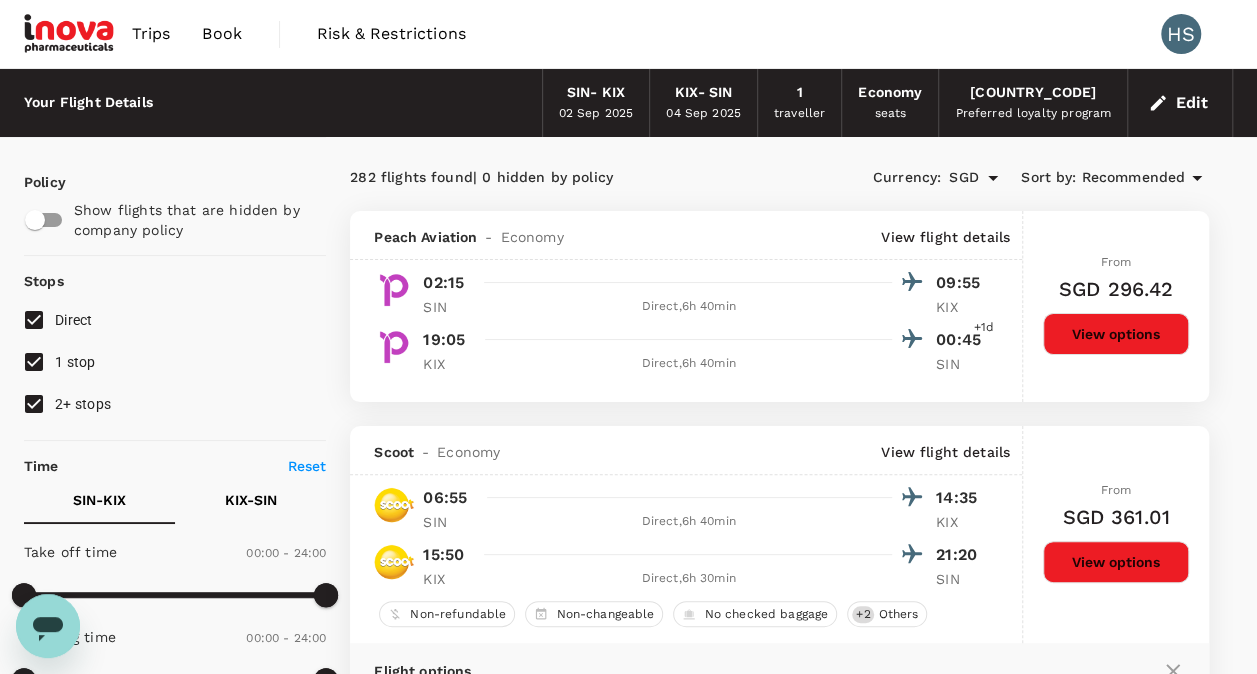 click on "Edit" at bounding box center [1180, 103] 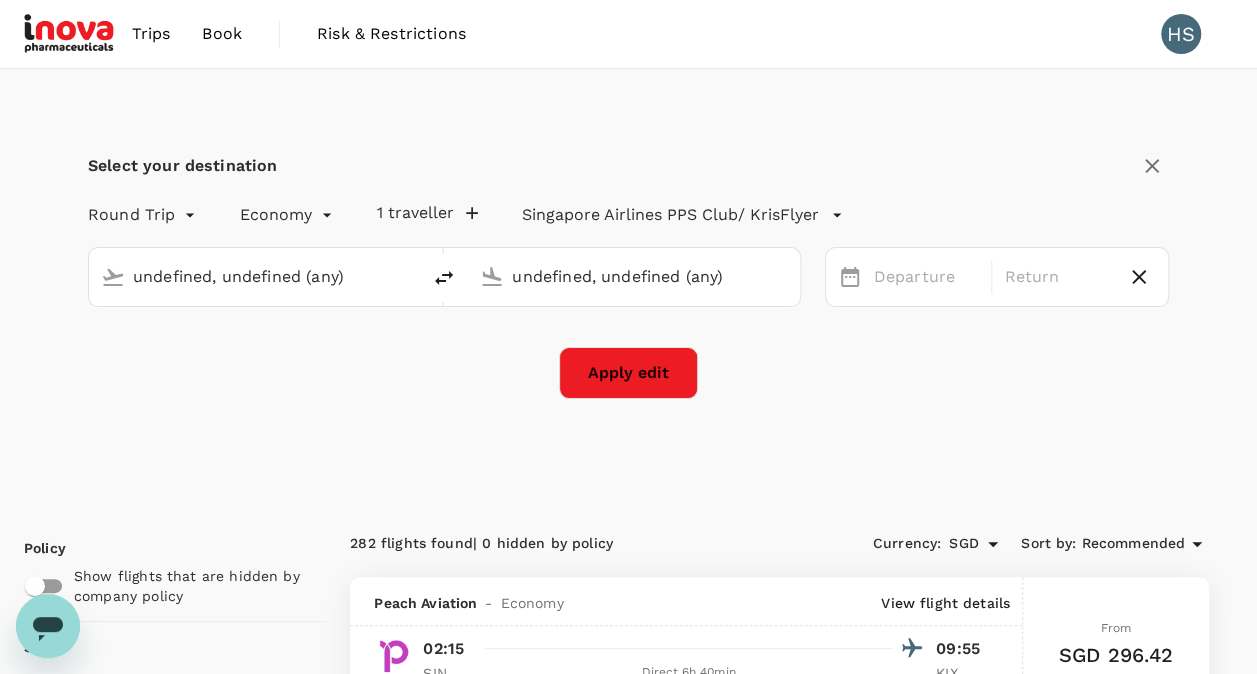 type 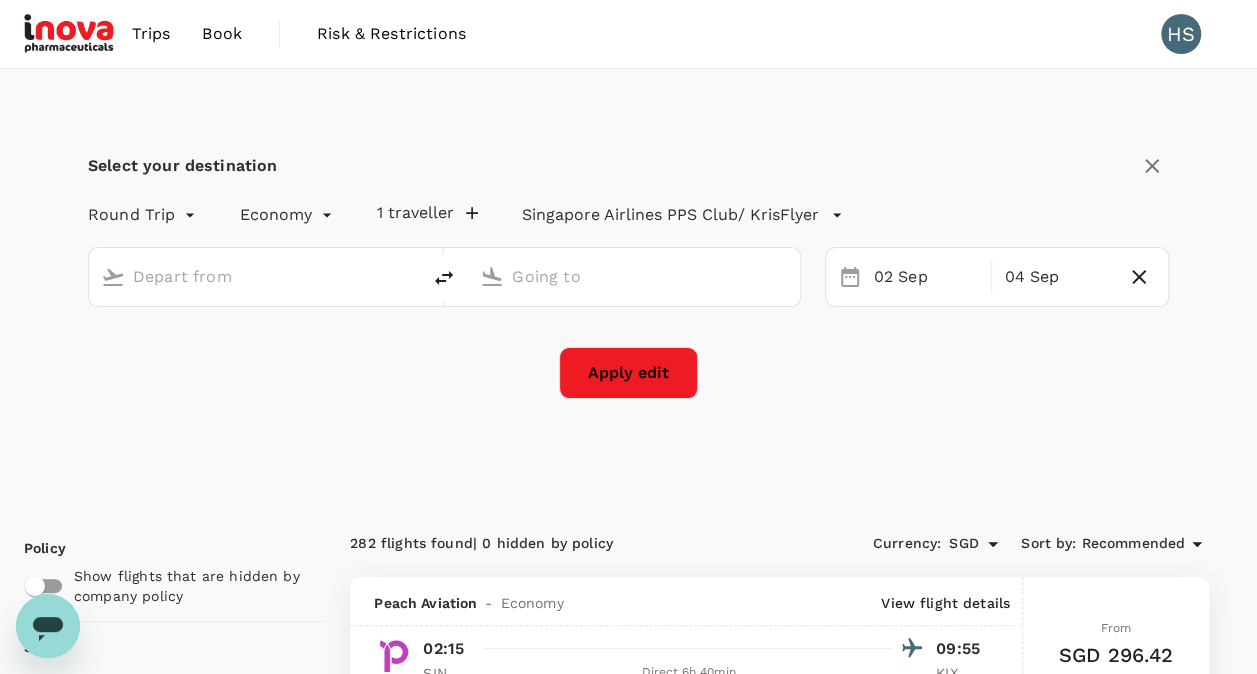 type on "Singapore Changi (SIN)" 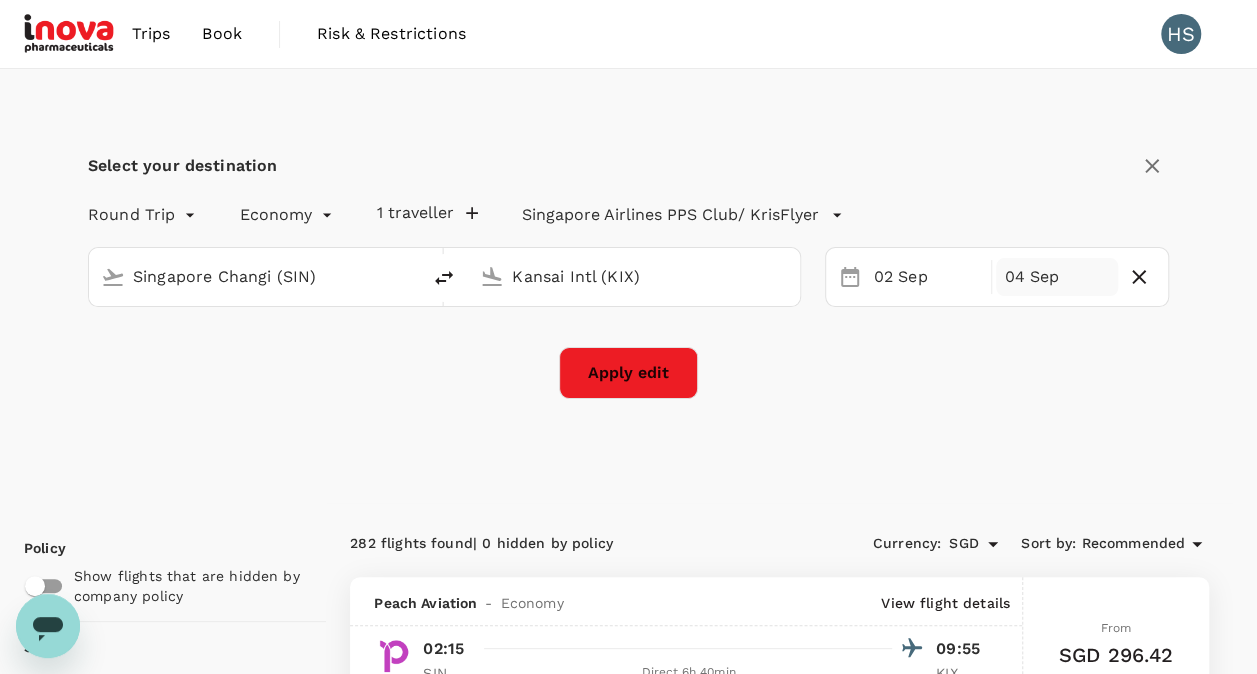 click on "04 Sep" at bounding box center [1057, 277] 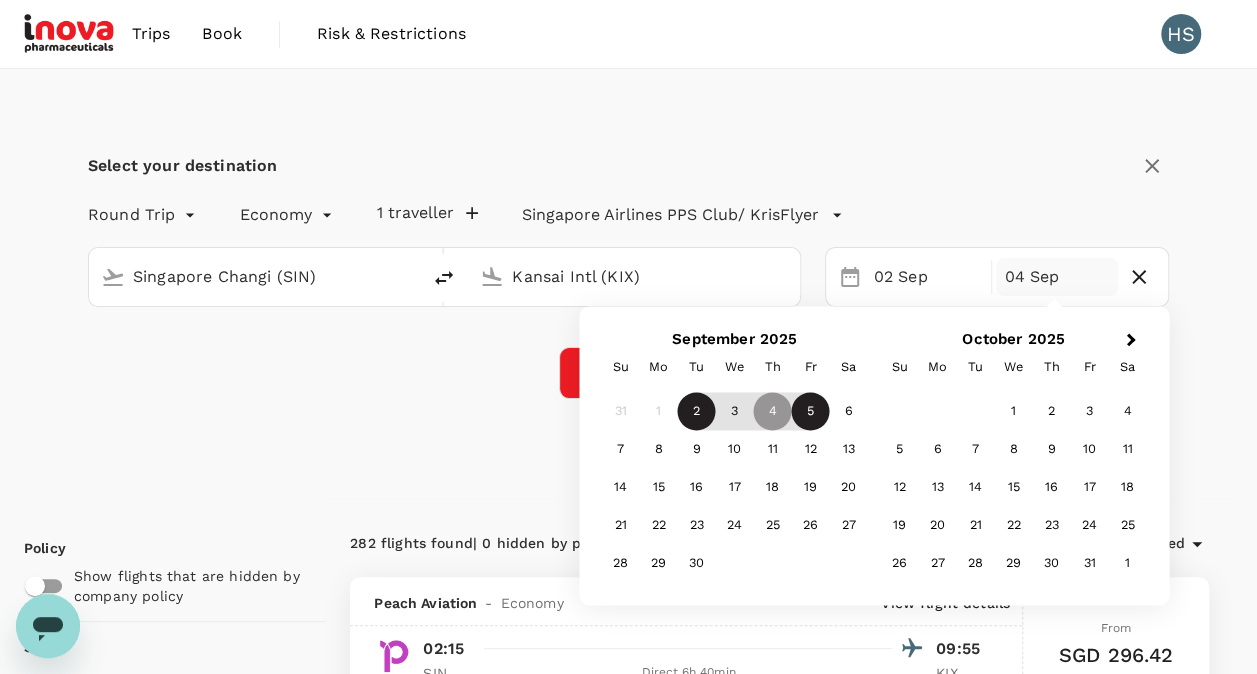 click on "5" at bounding box center (811, 412) 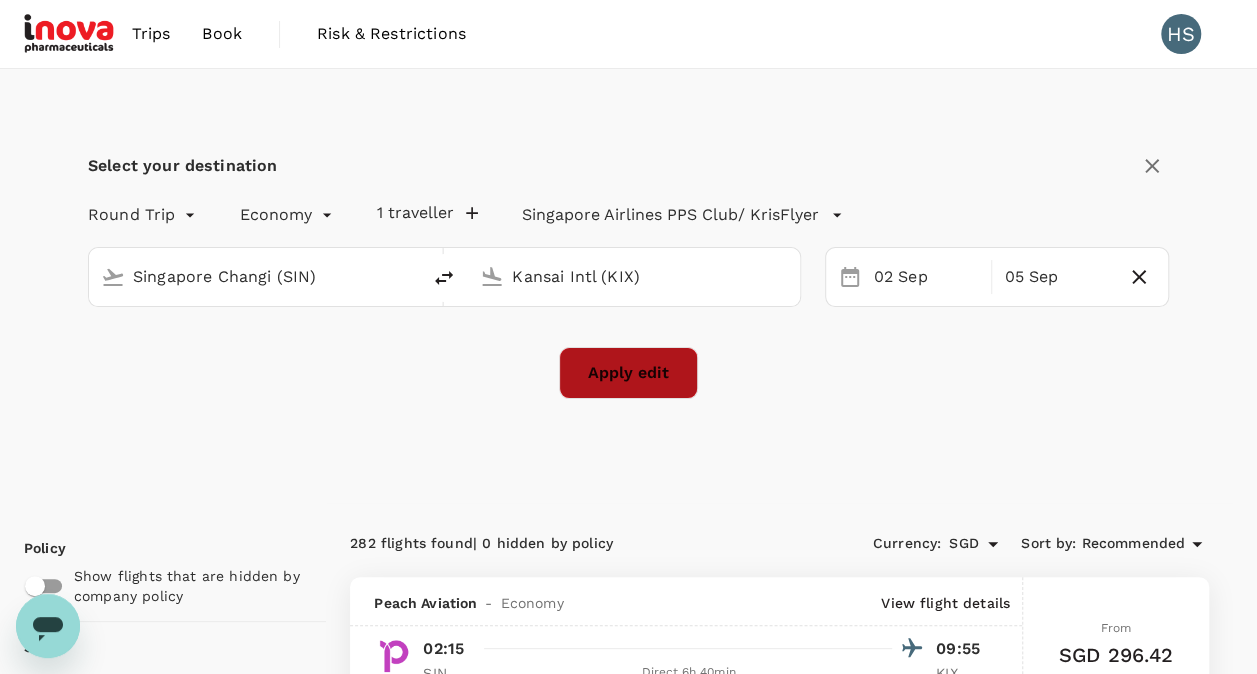 click on "Apply edit" at bounding box center [628, 373] 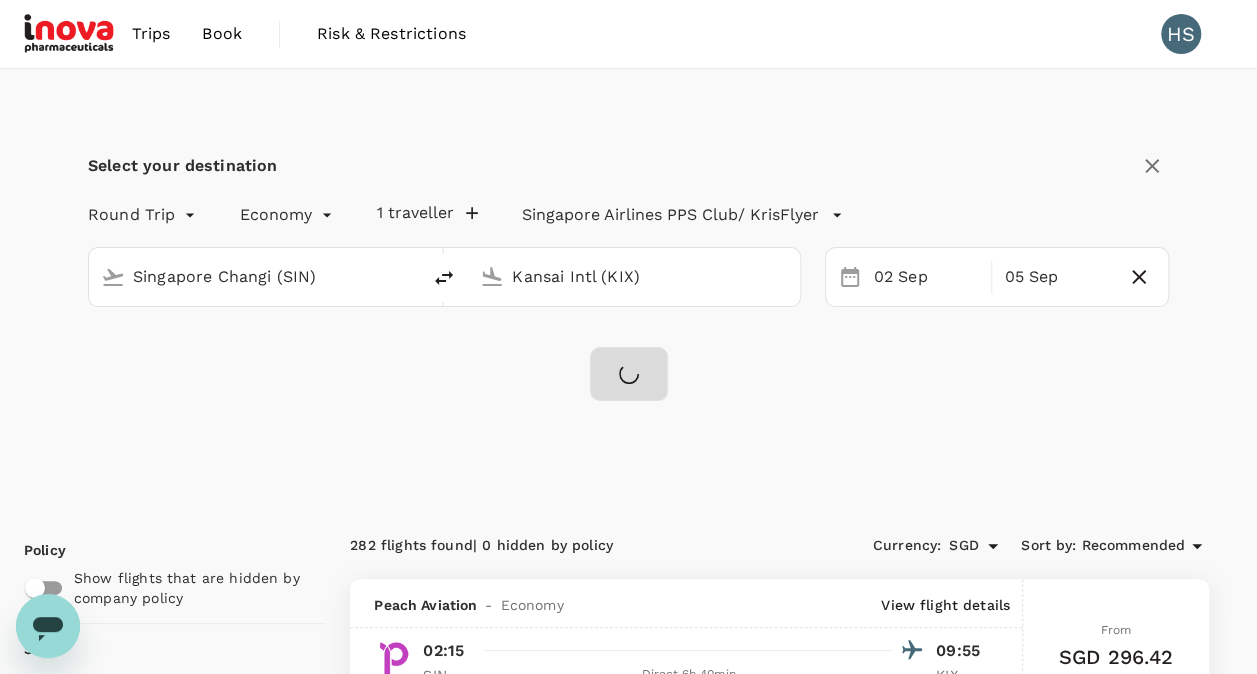 checkbox on "false" 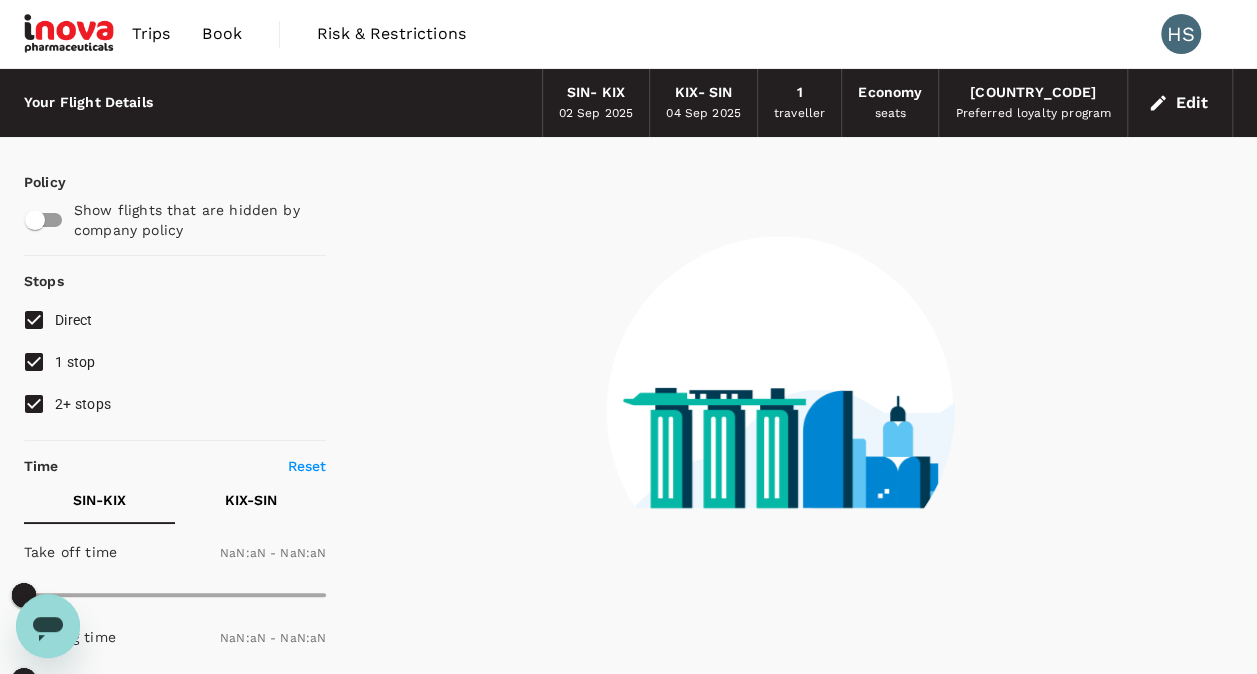 type on "1440" 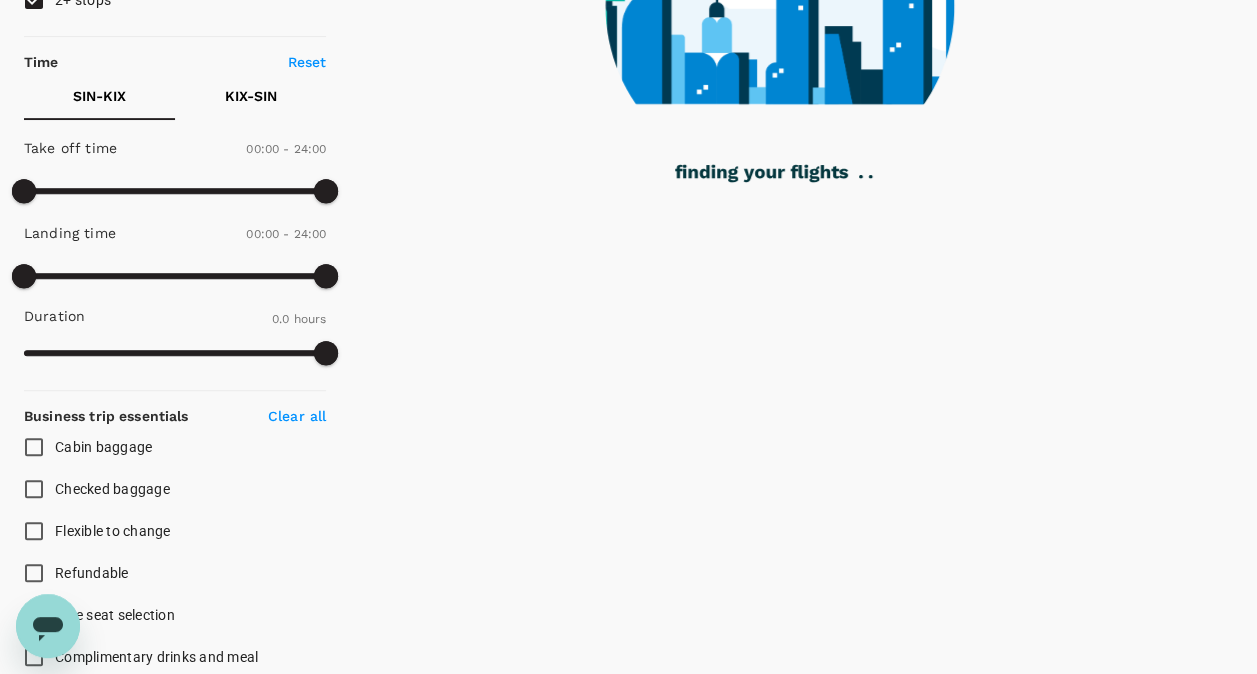 scroll, scrollTop: 532, scrollLeft: 0, axis: vertical 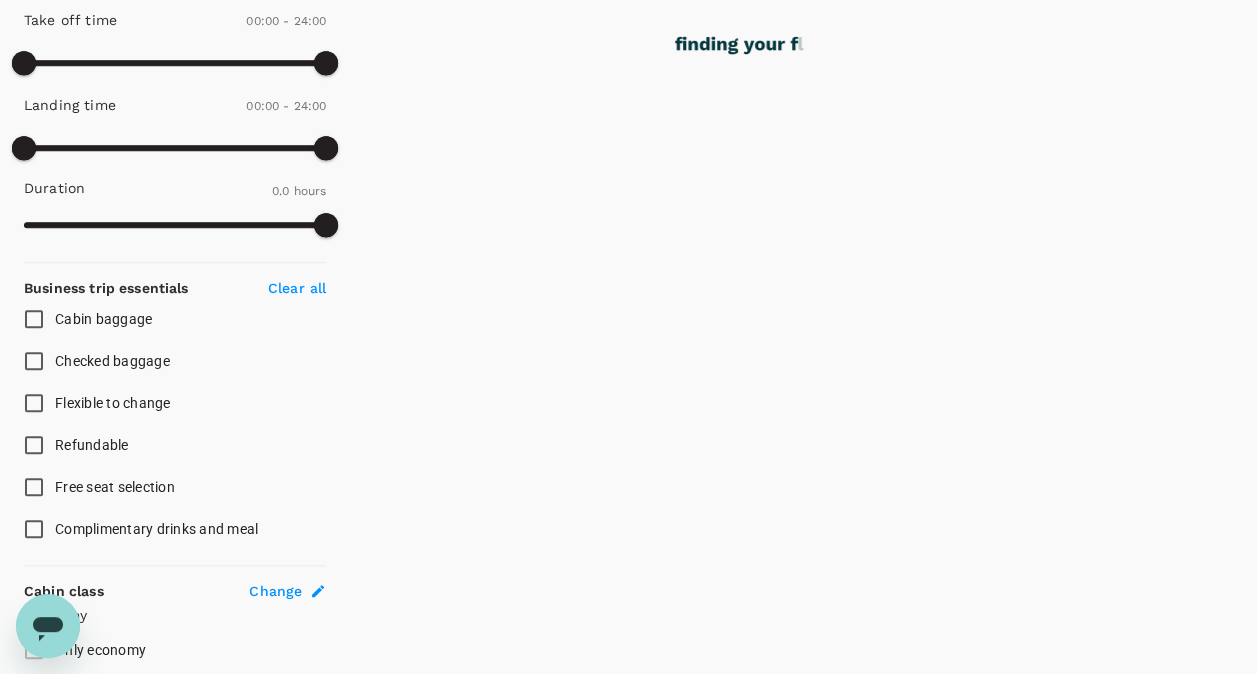 type on "880" 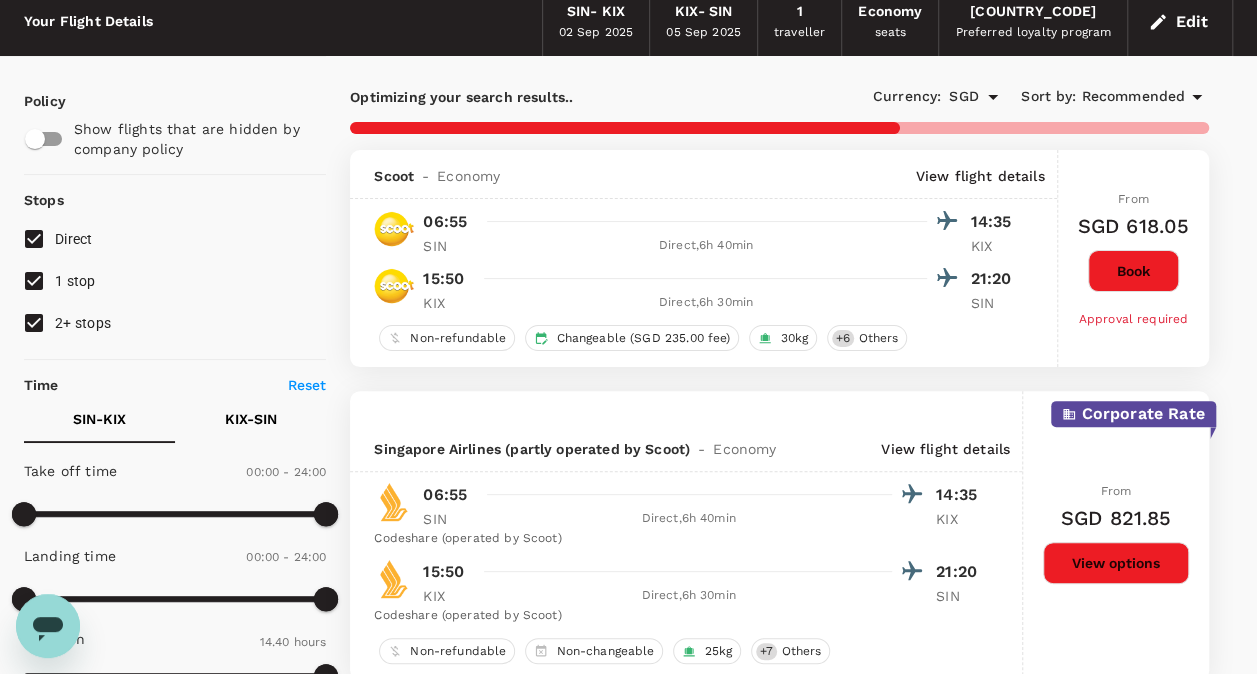 scroll, scrollTop: 11, scrollLeft: 0, axis: vertical 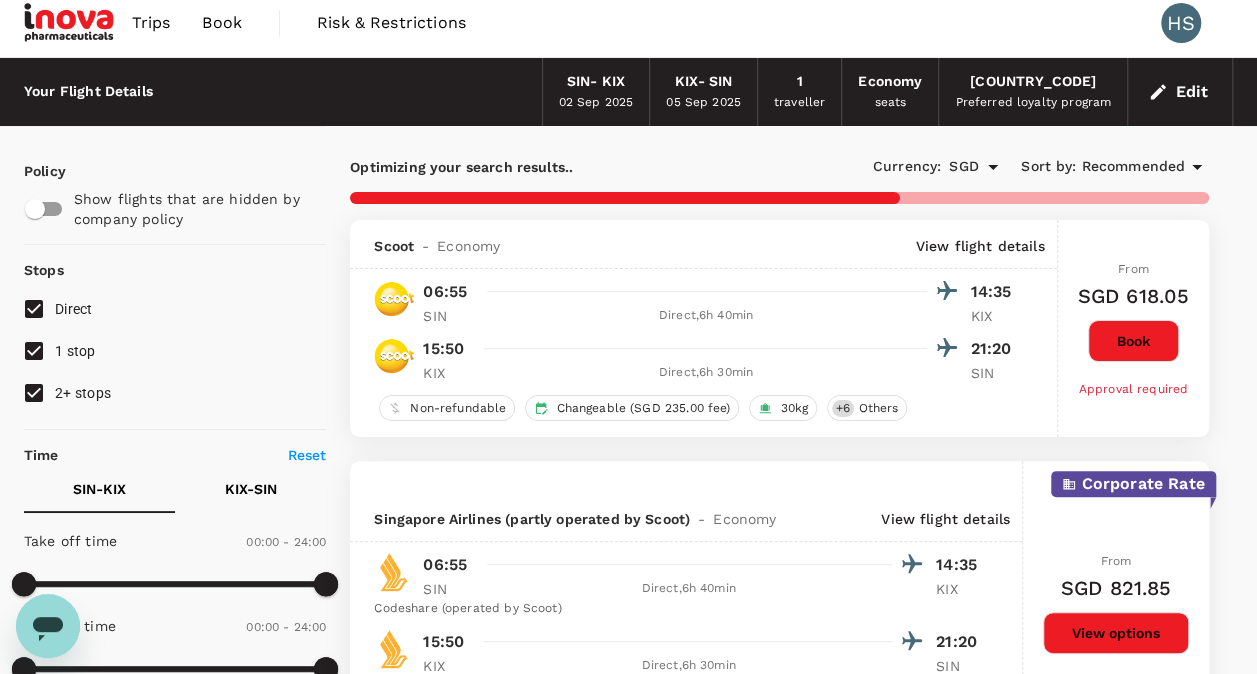 type on "1310" 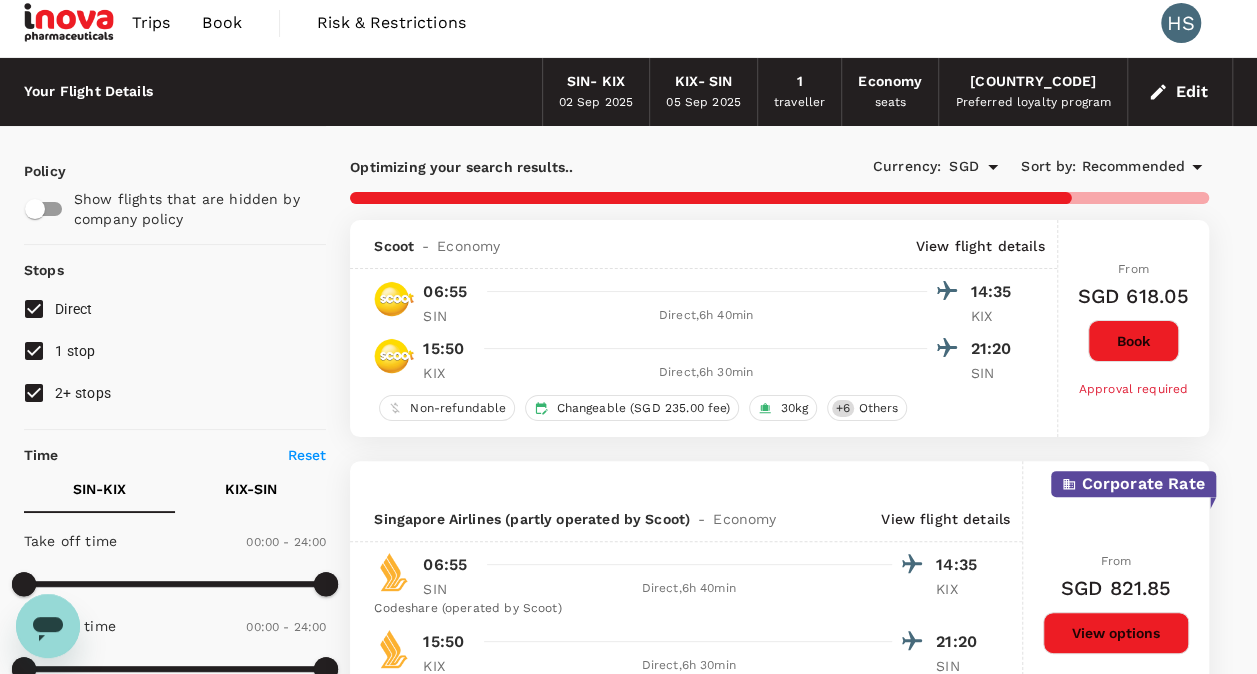 click on "Book" at bounding box center (1133, 341) 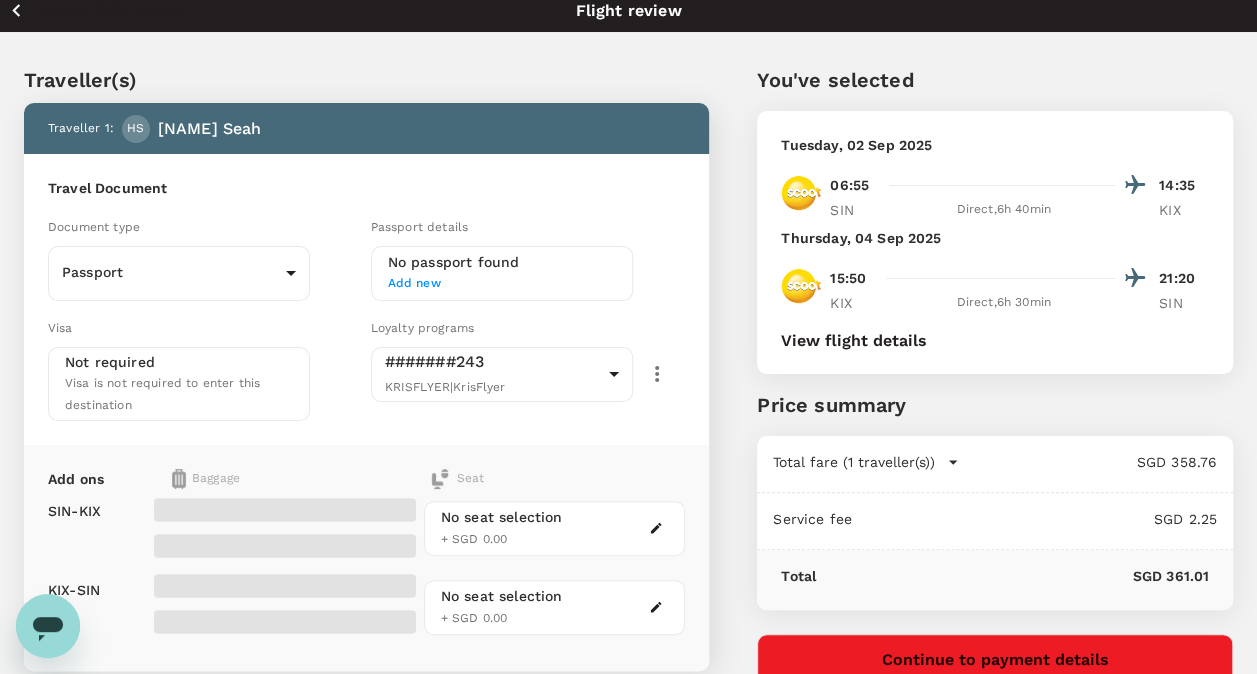 scroll, scrollTop: 0, scrollLeft: 0, axis: both 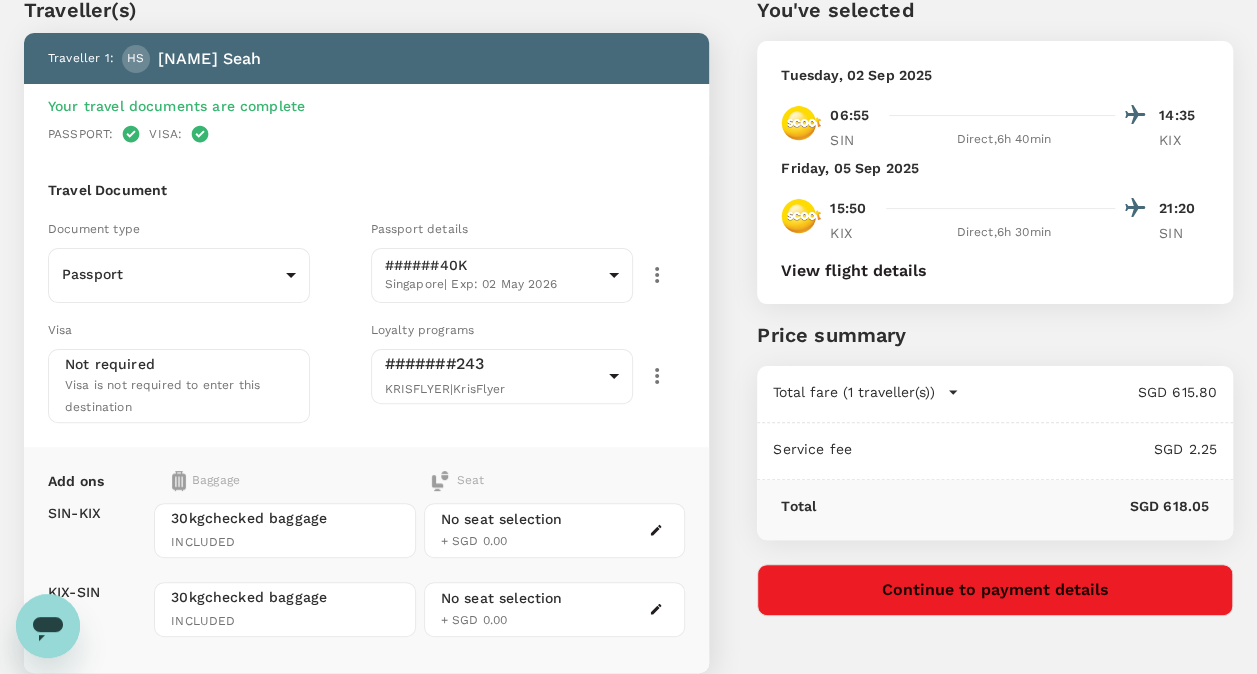 click on "Total fare (1 traveller(s))" at bounding box center [854, 392] 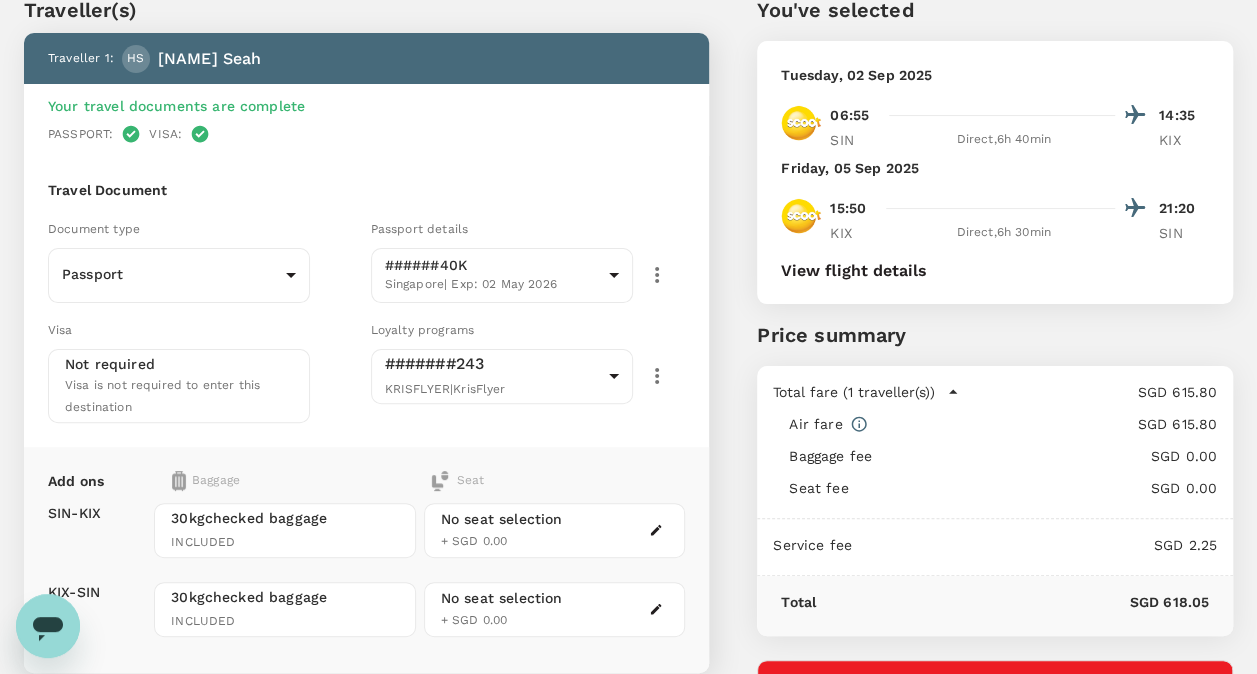 click on "View flight details" at bounding box center [854, 271] 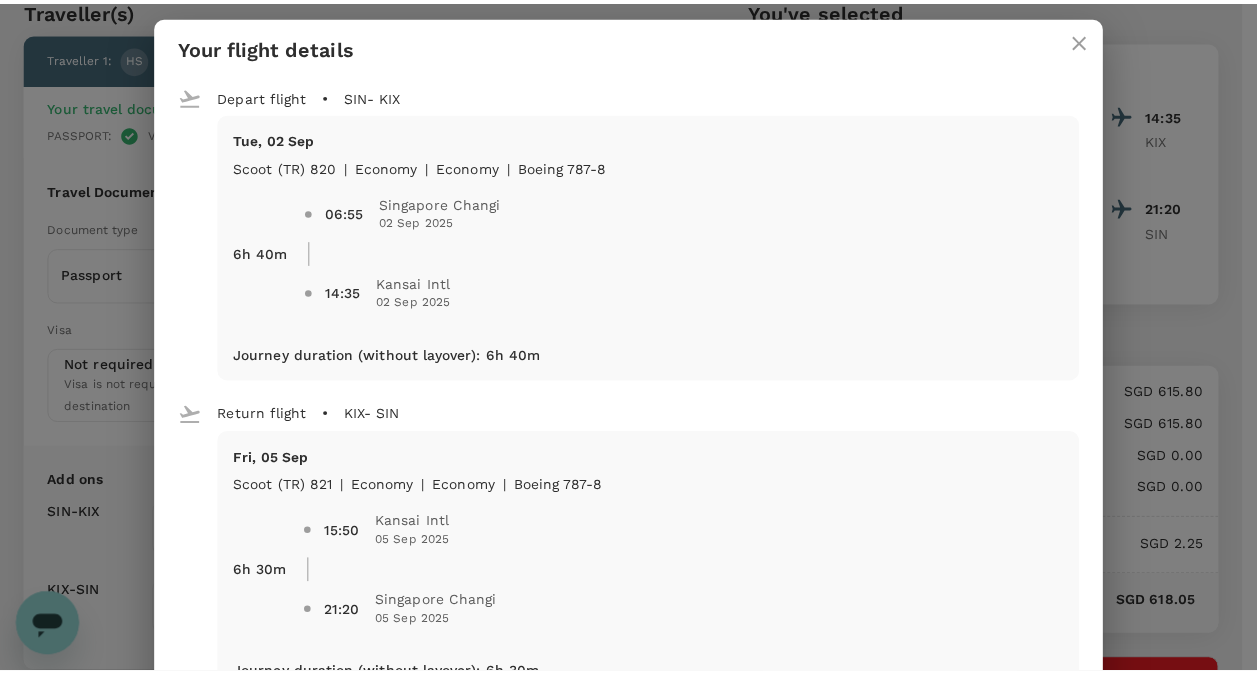 scroll, scrollTop: 0, scrollLeft: 0, axis: both 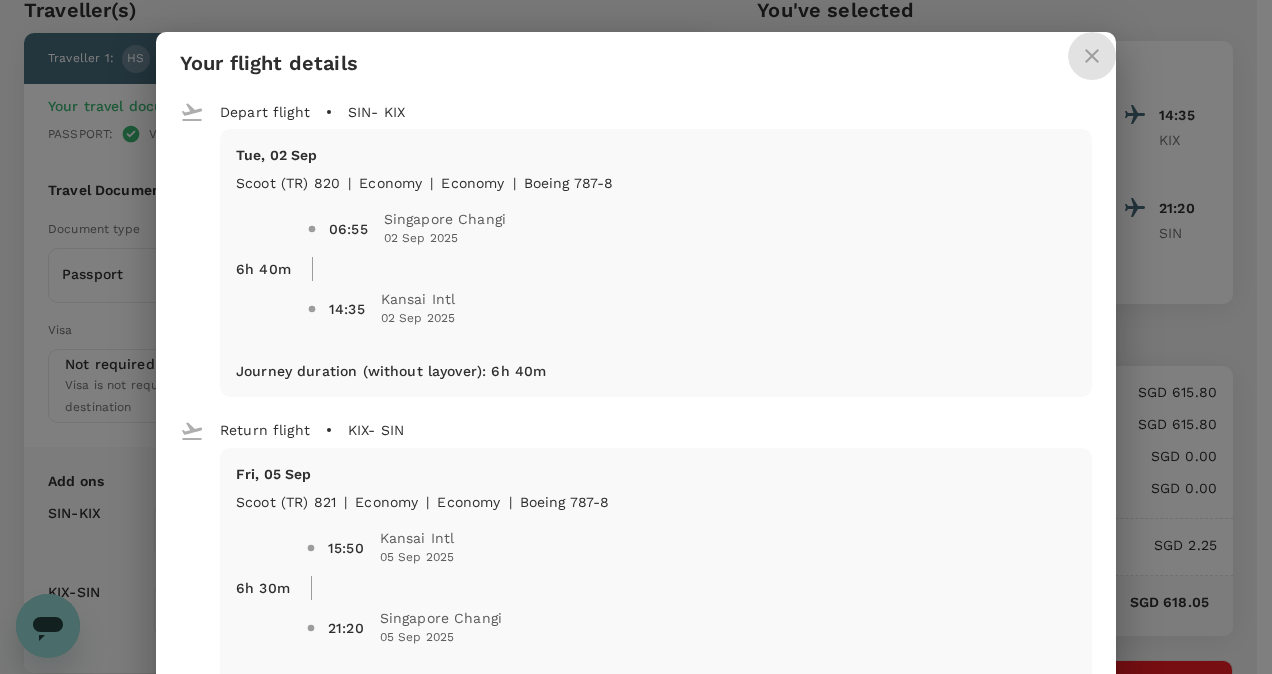 click 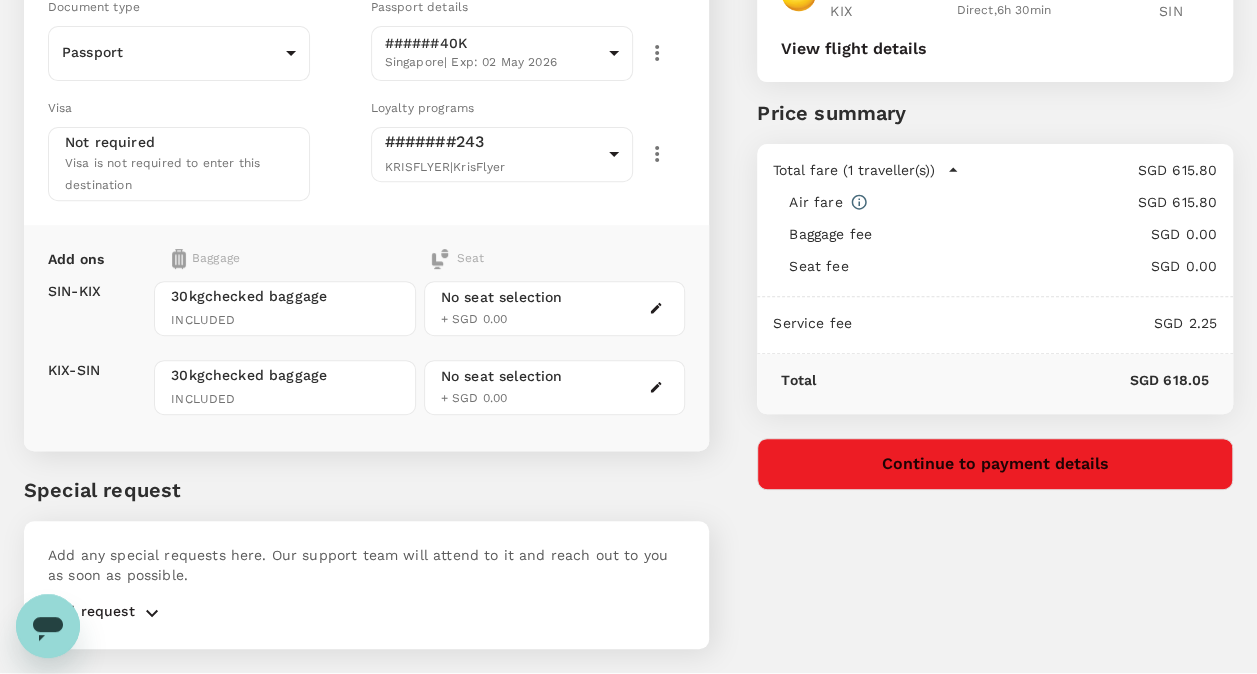 scroll, scrollTop: 348, scrollLeft: 0, axis: vertical 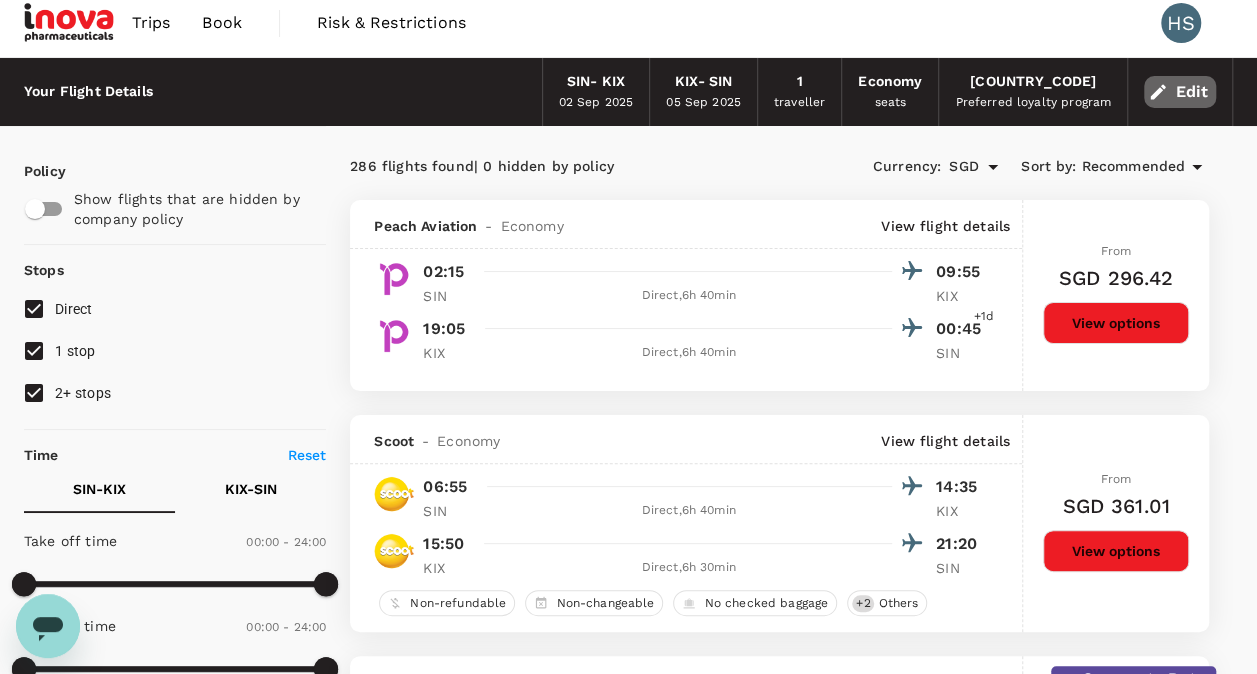 click on "Edit" at bounding box center (1180, 92) 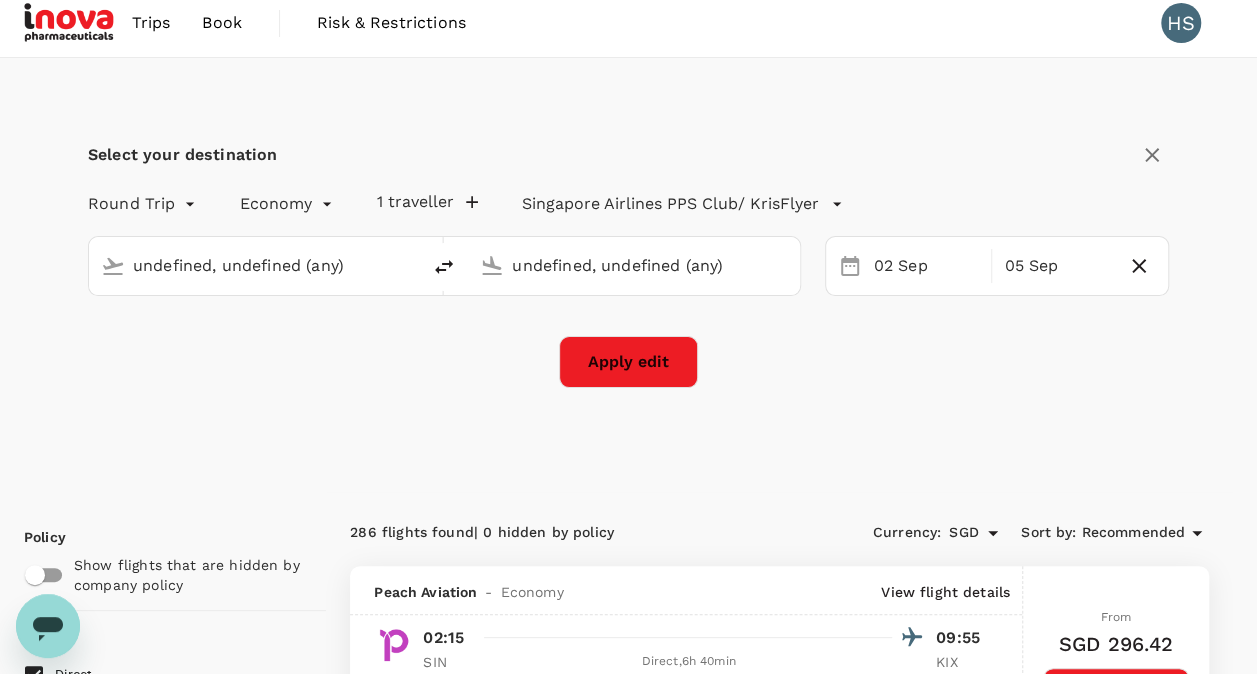 type on "Singapore Changi (SIN)" 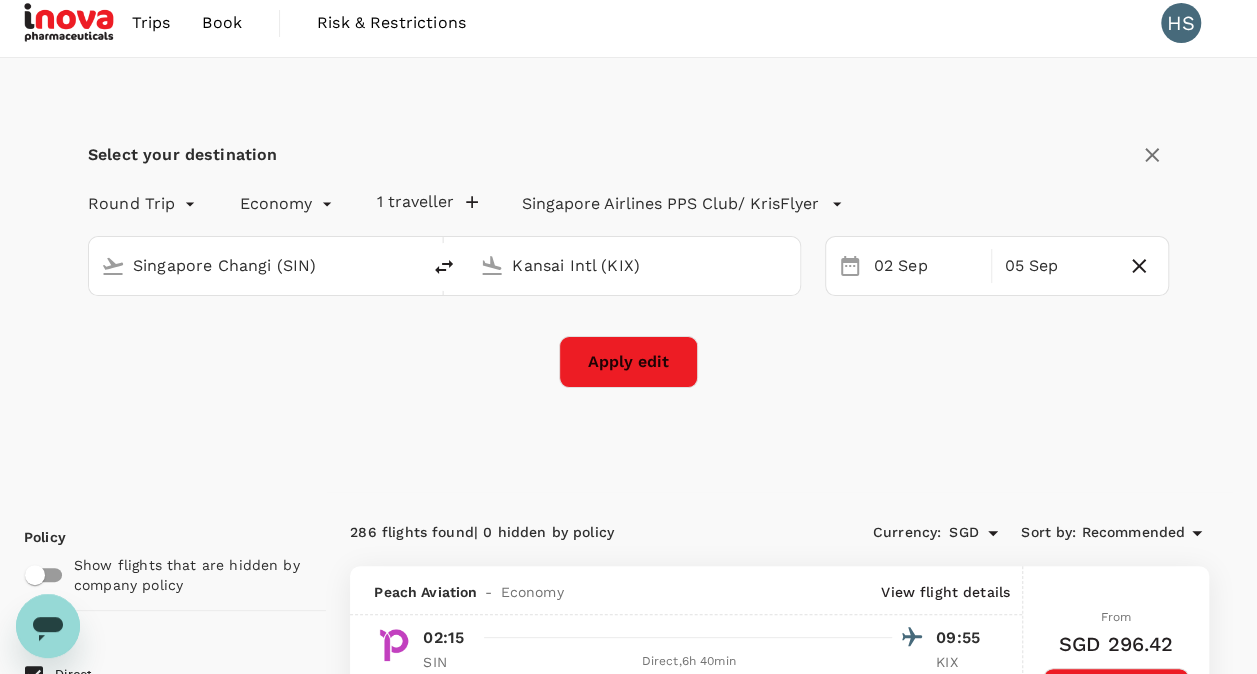 type 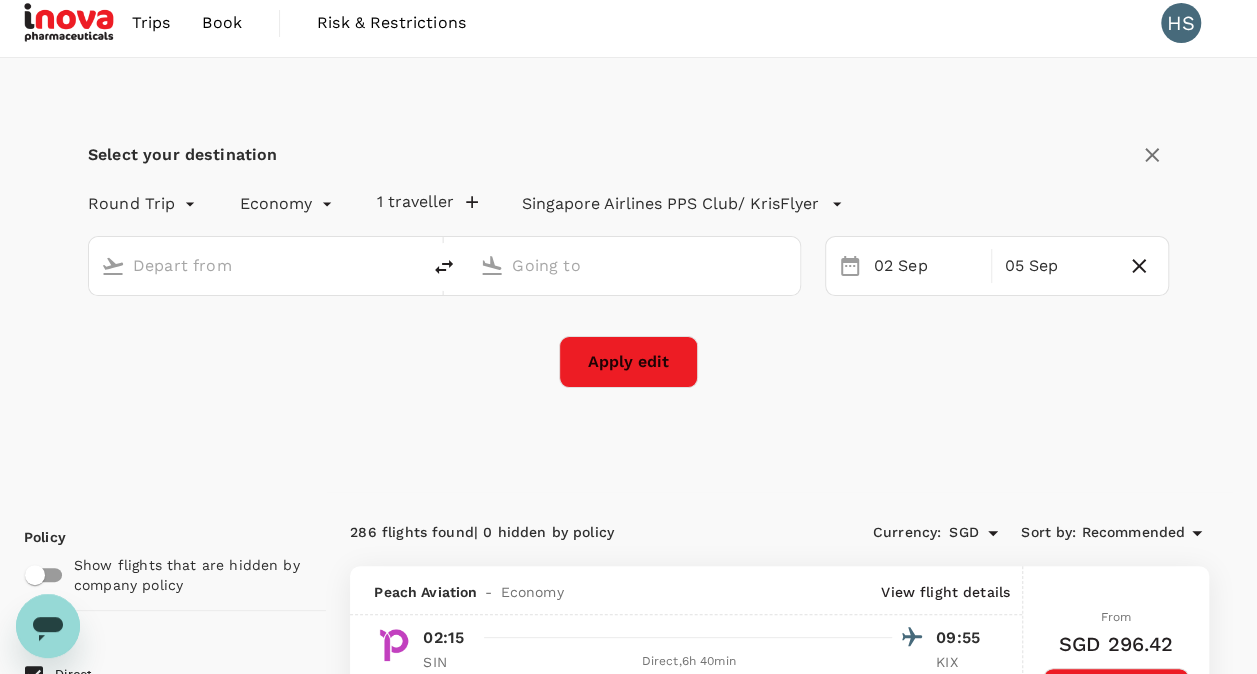 type on "Singapore Changi (SIN)" 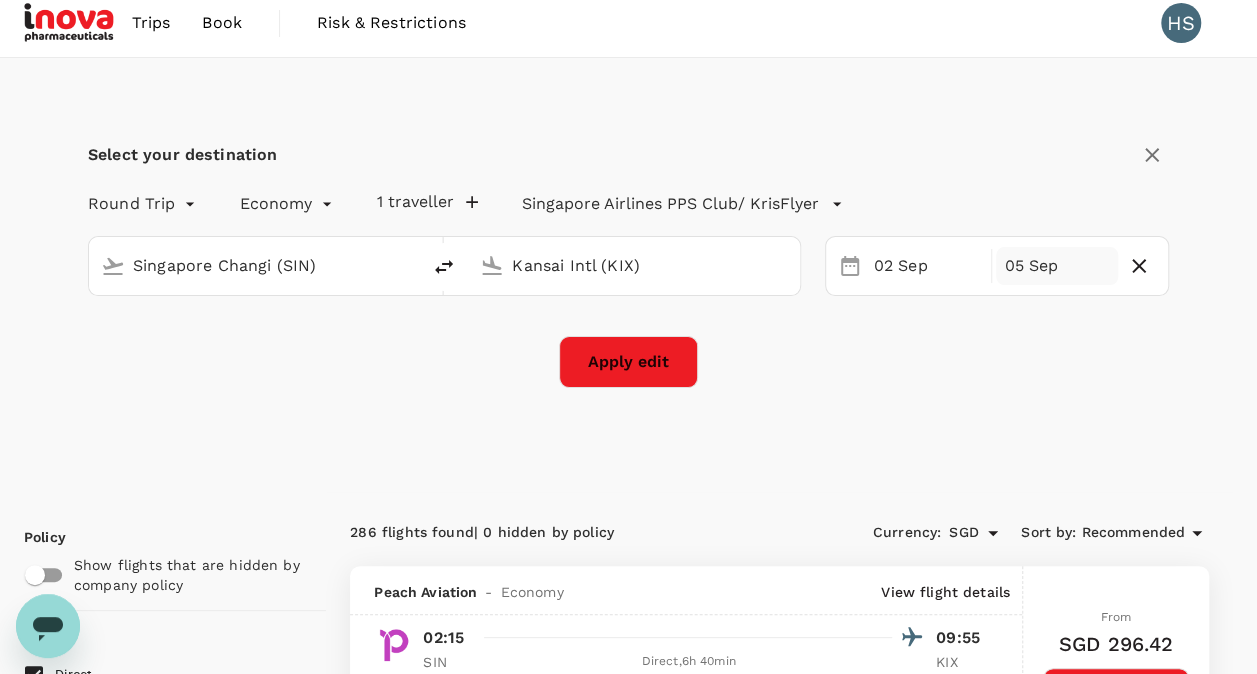 click on "05 Sep" at bounding box center (1057, 266) 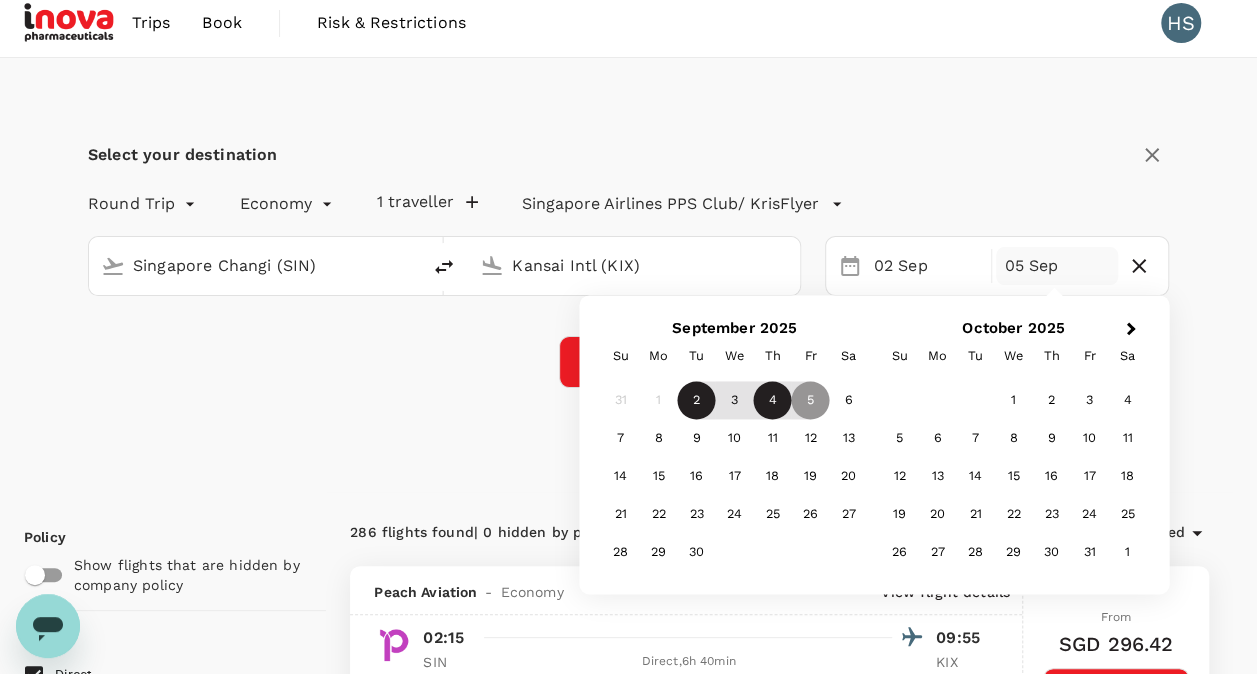 click on "4" at bounding box center [773, 401] 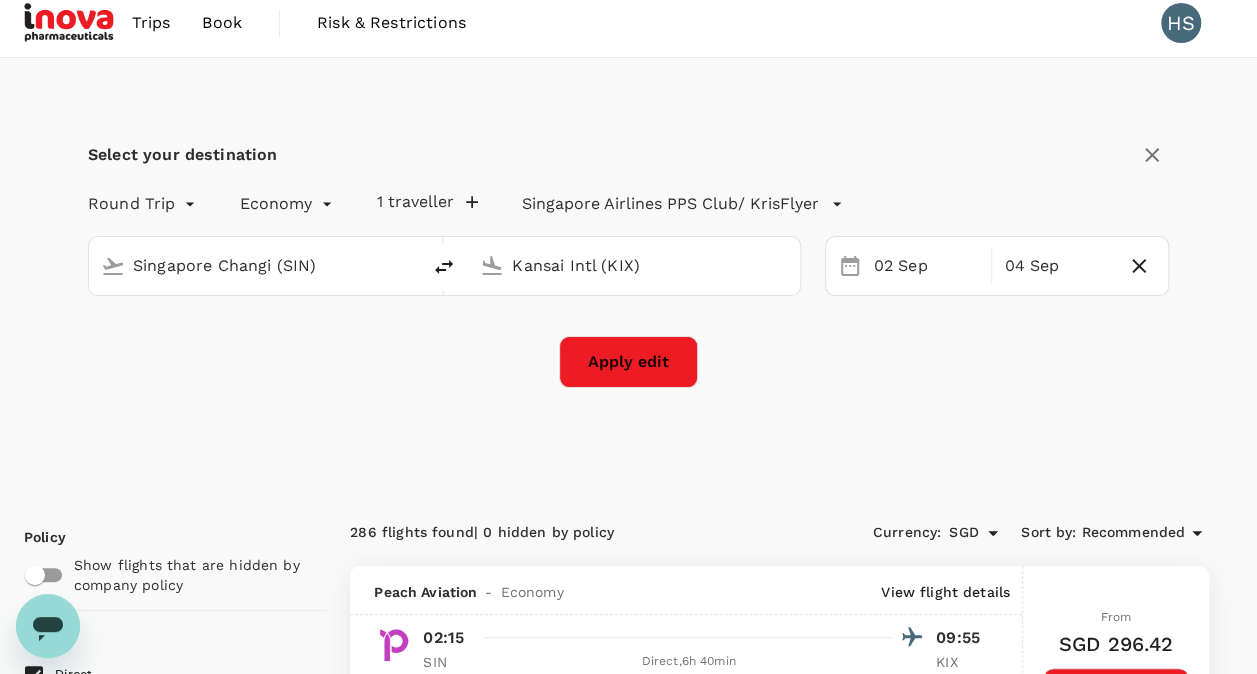 click on "Select your destination Round Trip roundtrip Economy economy 1 traveller Singapore Airlines PPS Club/ KrisFlyer Singapore Changi ([STATE]) Kansai Intl ([STATE]) 02 Sep Selected date: Thursday, September 4th, 2025 04 Sep Apply edit" at bounding box center [628, 275] 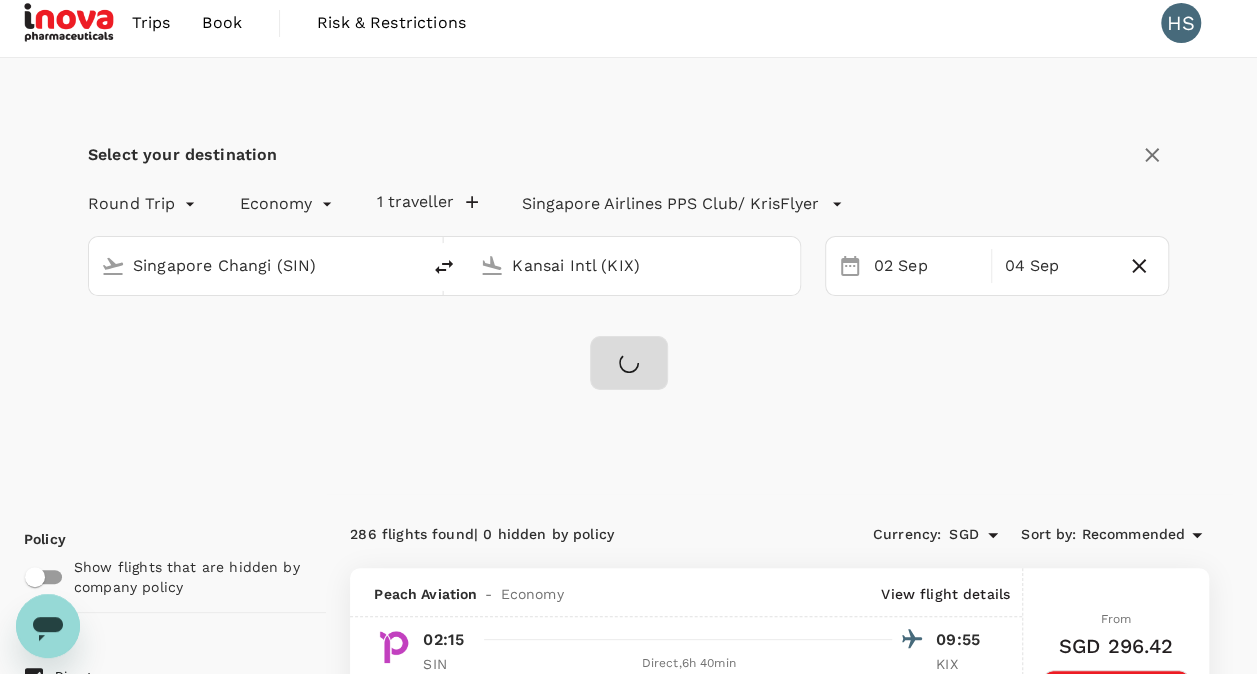 checkbox on "false" 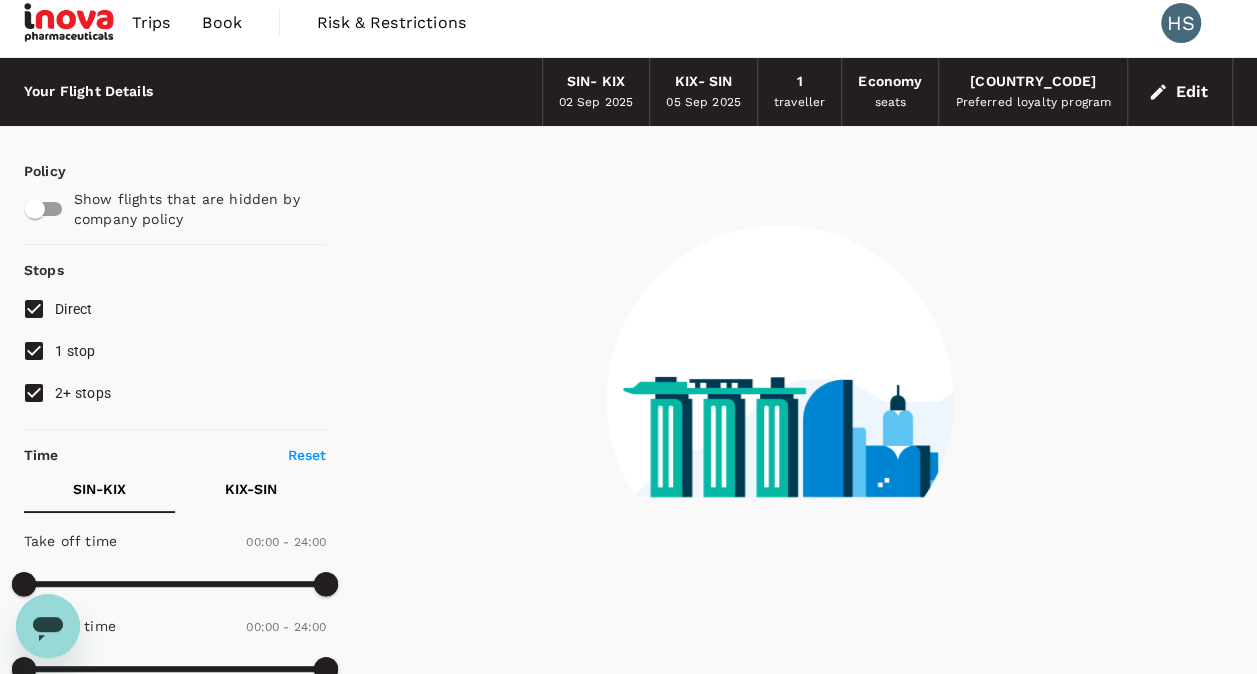 scroll, scrollTop: 0, scrollLeft: 0, axis: both 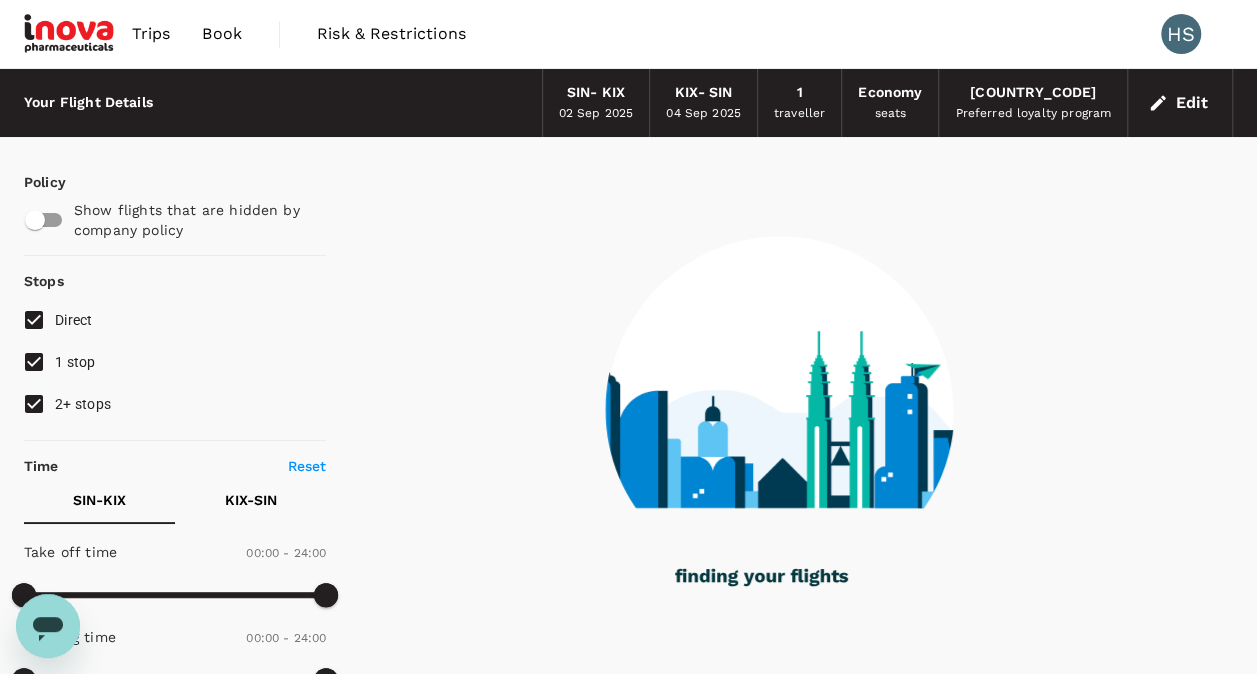 type on "1255" 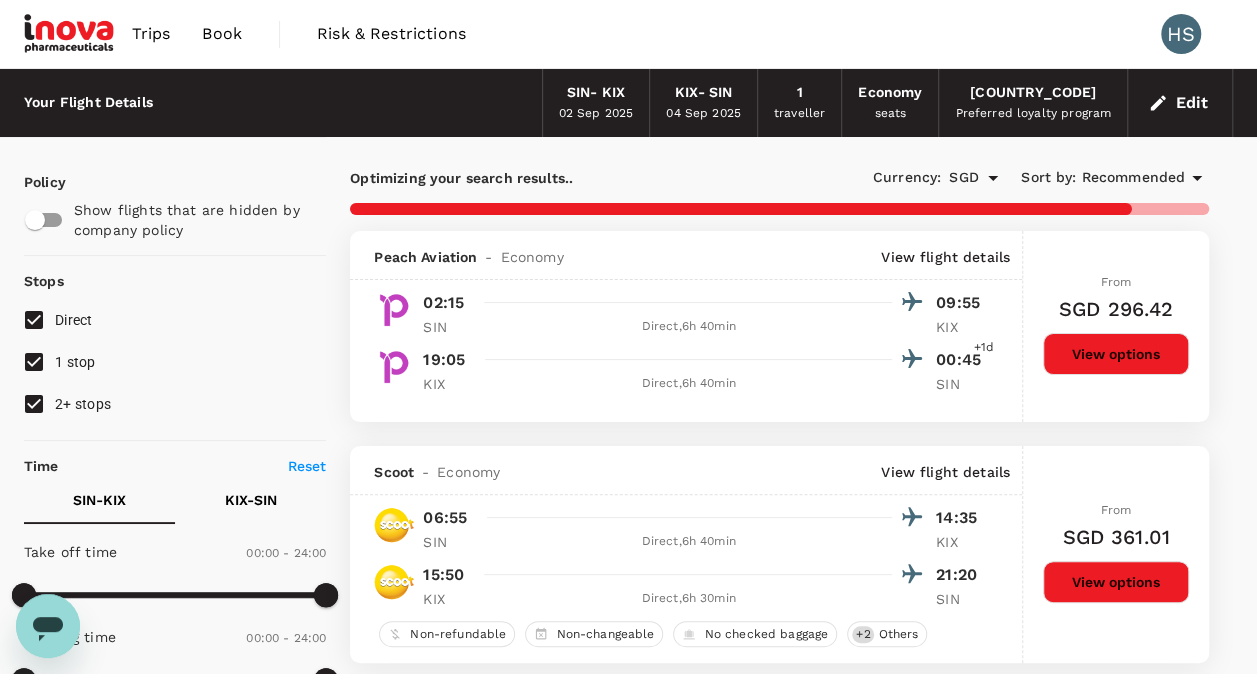 type on "1940" 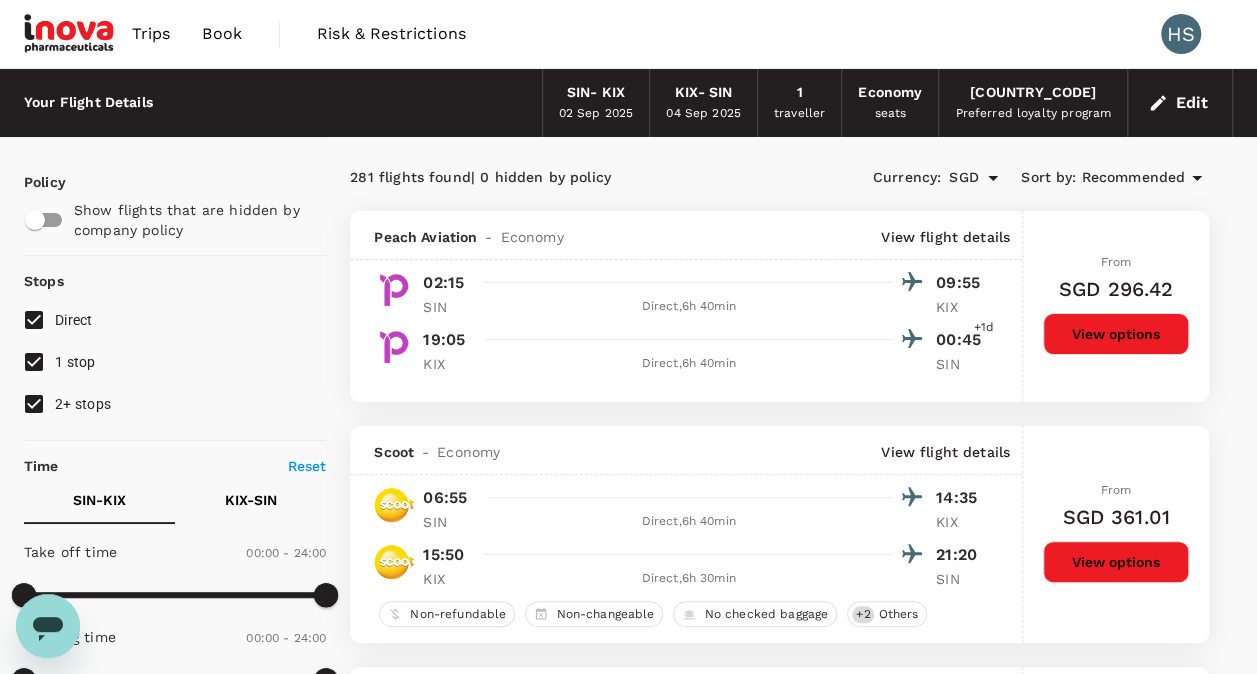 click on "View options" at bounding box center (1116, 562) 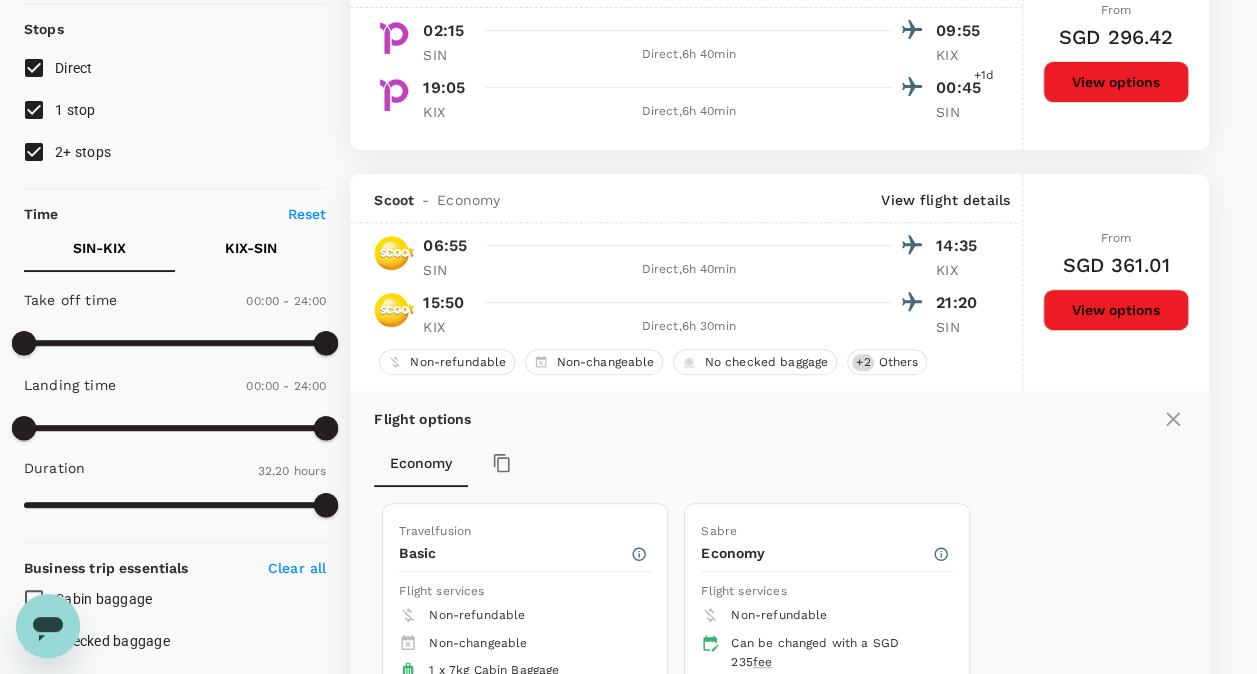 scroll, scrollTop: 426, scrollLeft: 0, axis: vertical 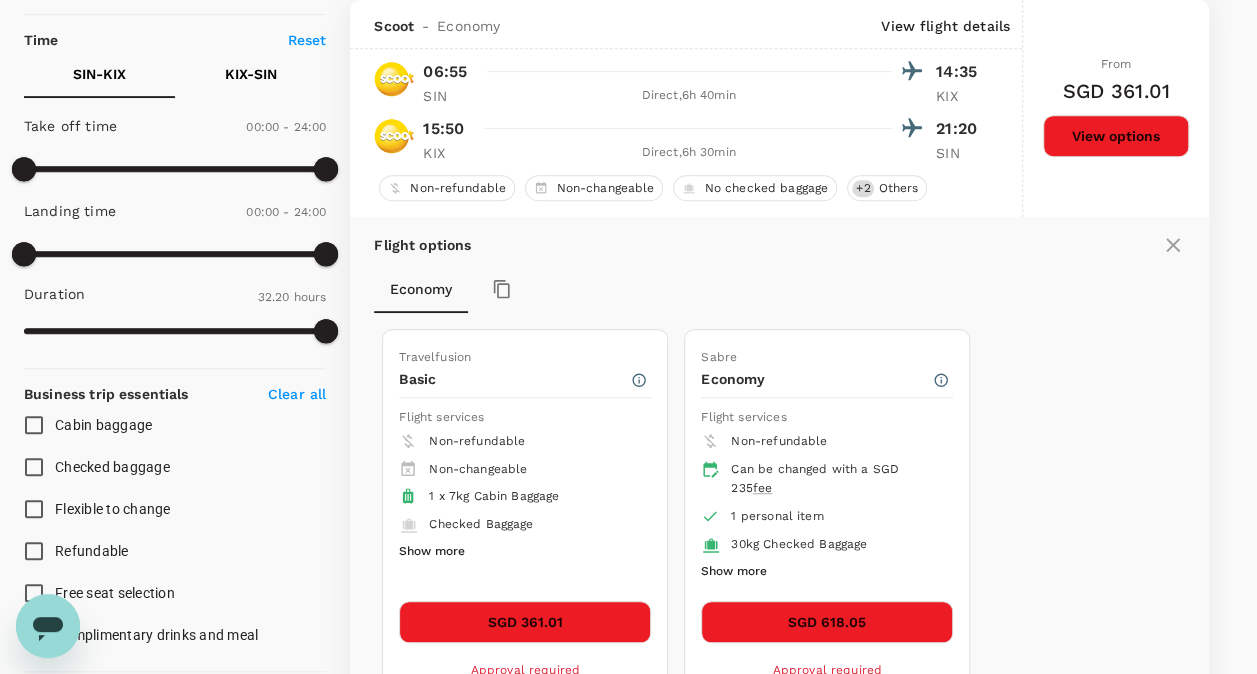 click on "SGD 618.05" at bounding box center [827, 622] 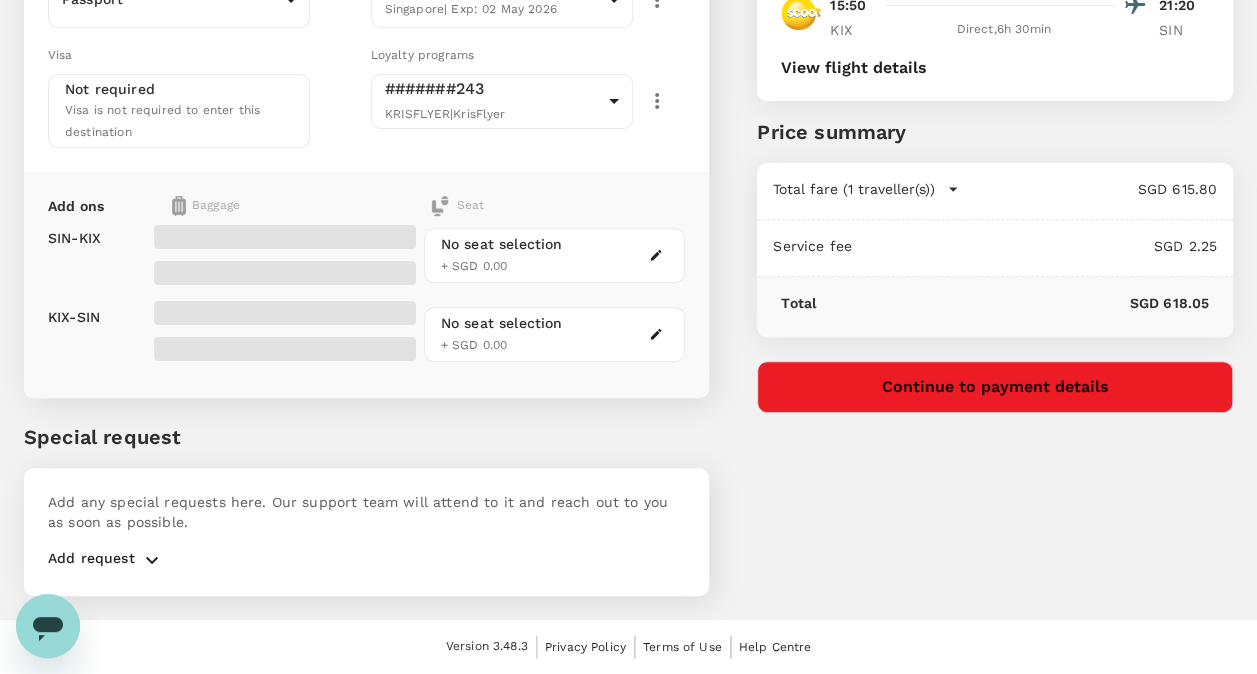 scroll, scrollTop: 0, scrollLeft: 0, axis: both 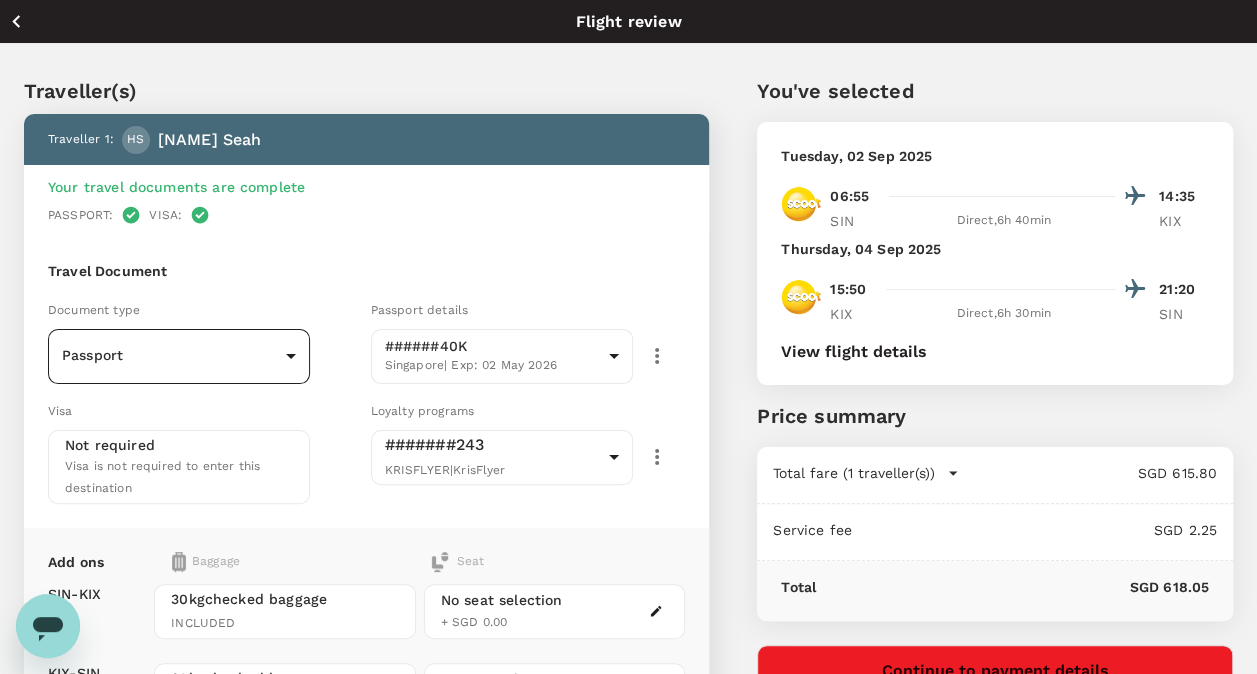 click on "Back to flight results Flight review Traveller(s) Traveller 1 : HS [NAME] [LAST] Your travel documents are complete Passport : Visa : Travel Document Document type Passport Passport Passport details ######40K Singapore | Exp: 02 May 2026 [UUID] Visa Not required Visa is not required to enter this destination Loyalty programs #######243 KRISFLYER [UUID] Add ons Baggage Seat SIN - KIX KIX - SIN 30kg checked baggage INCLUDED 30kg checked baggage INCLUDED No seat selection + SGD 0.00 No seat selection + SGD 0.00 Special request Add any special requests here. Our support team will attend to it and reach out to you as soon as possible. Add request You've selected Tuesday, 02 Sep 2025 06:55 14:35 SIN Direct , 6h 40min KIX Thursday, 04 Sep 2025 15:50 21:20 KIX Direct , 6h 30min SIN View flight details Price summary Total fare (1 traveller(s)) SGD 615.80 Air fare SGD 615.80 Baggage fee SGD 0.00 Seat fee SGD 0.00 Total" at bounding box center [628, 515] 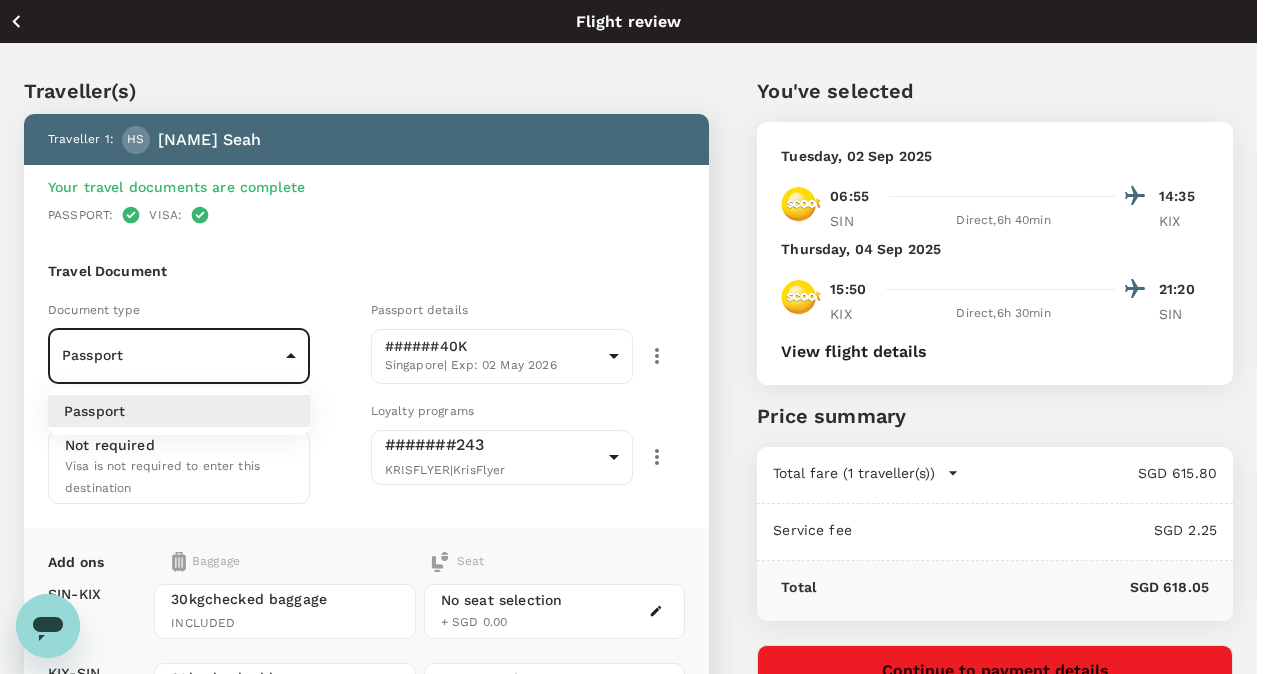 click at bounding box center (636, 337) 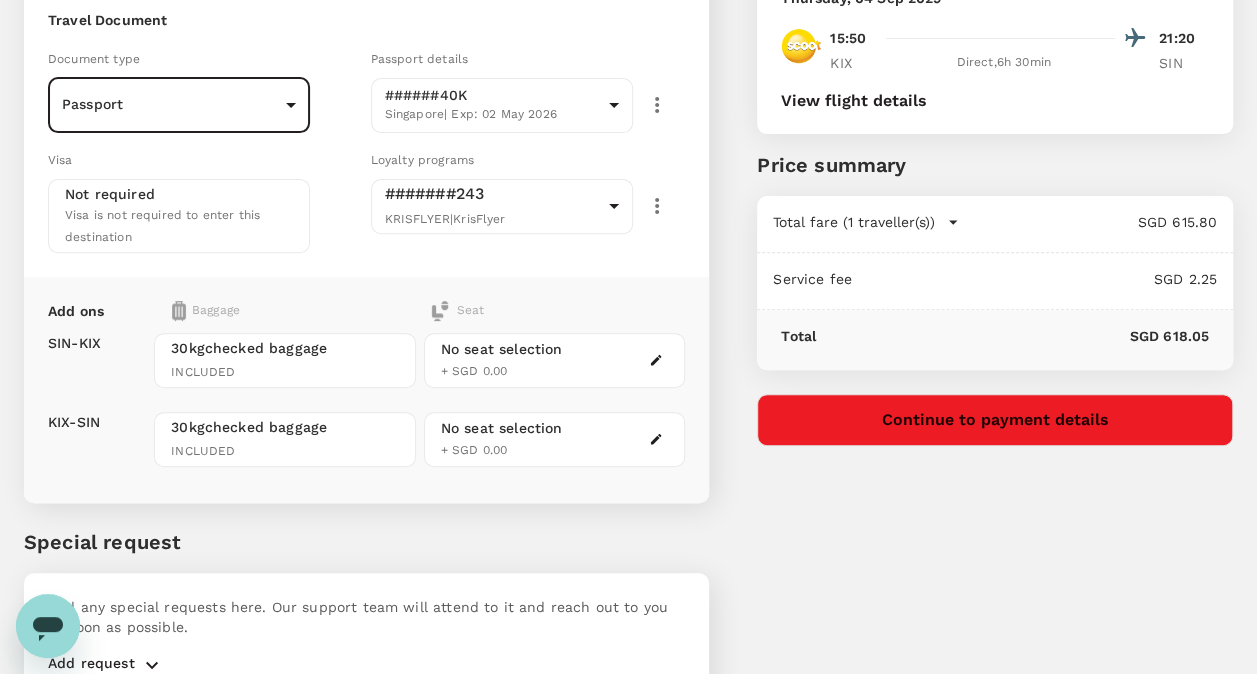 scroll, scrollTop: 258, scrollLeft: 0, axis: vertical 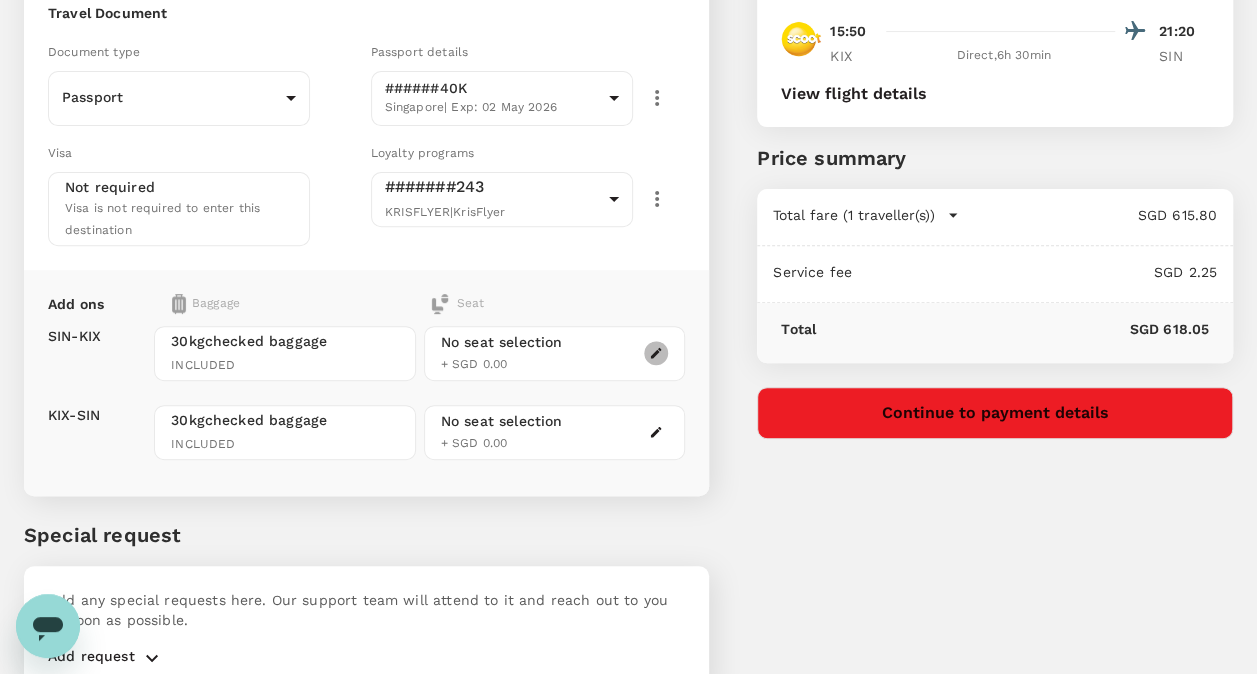 click 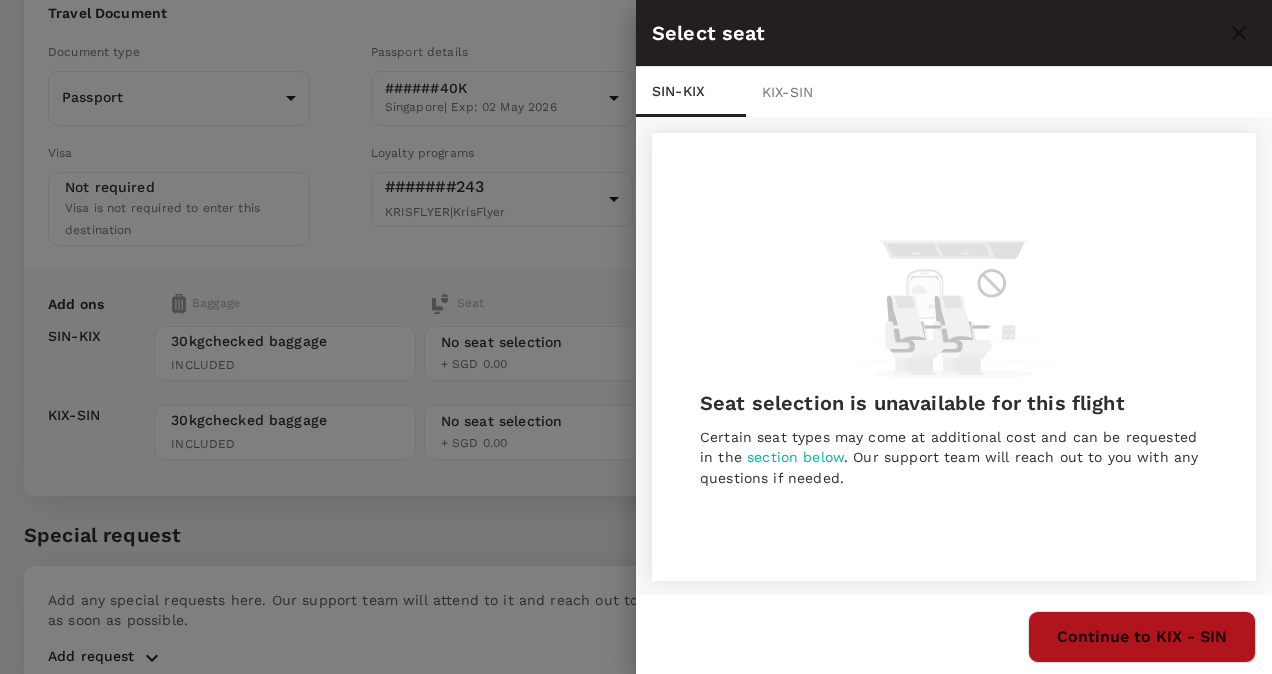 click on "Continue to KIX - SIN" at bounding box center [1142, 637] 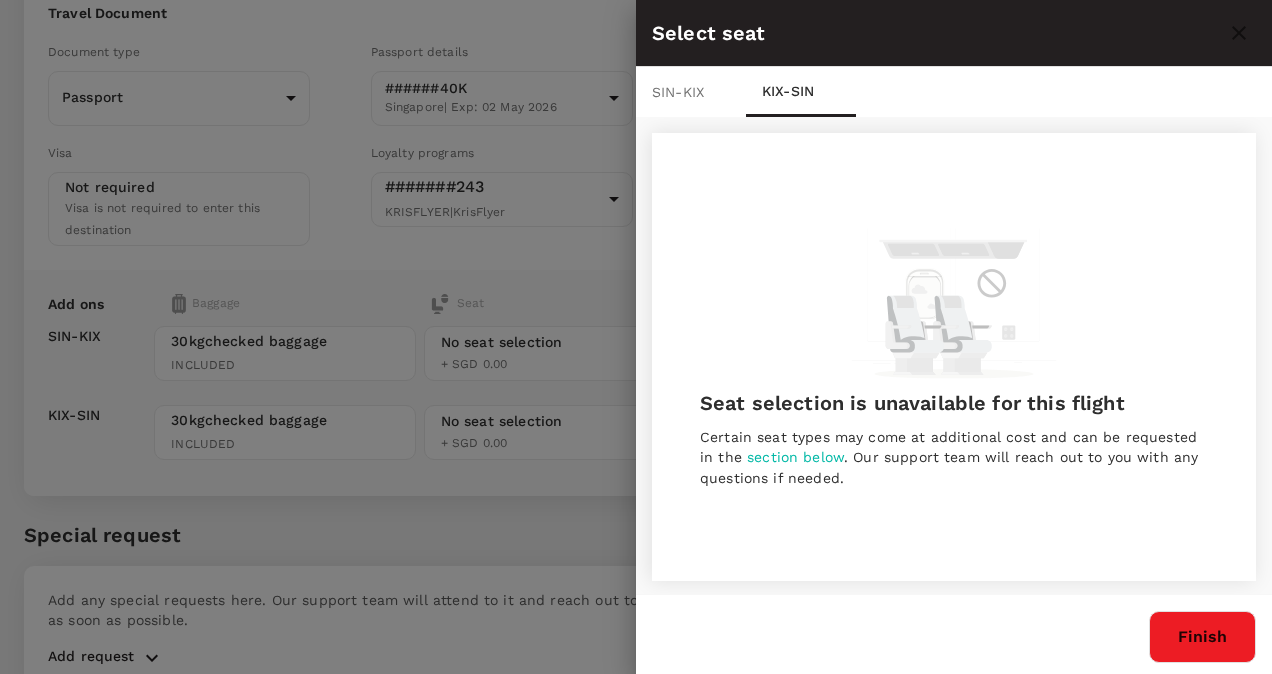 click on "Finish" at bounding box center [1202, 637] 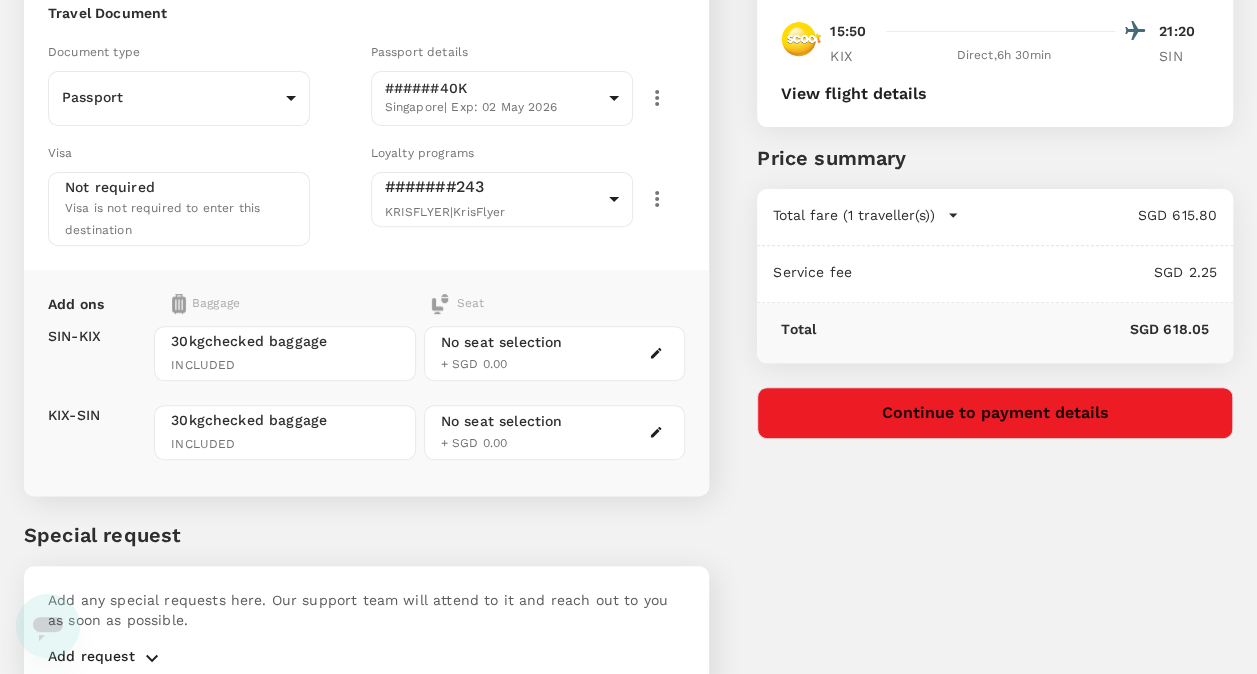 click at bounding box center (656, 432) 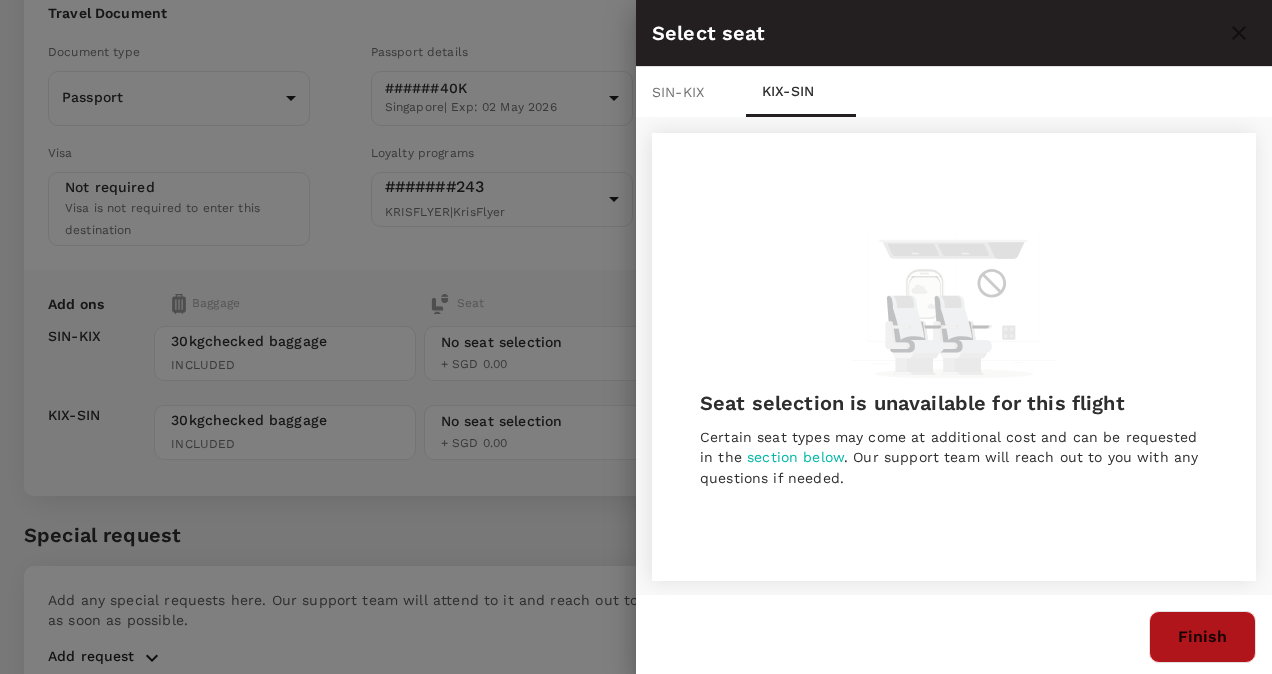 click on "Finish" at bounding box center [1202, 637] 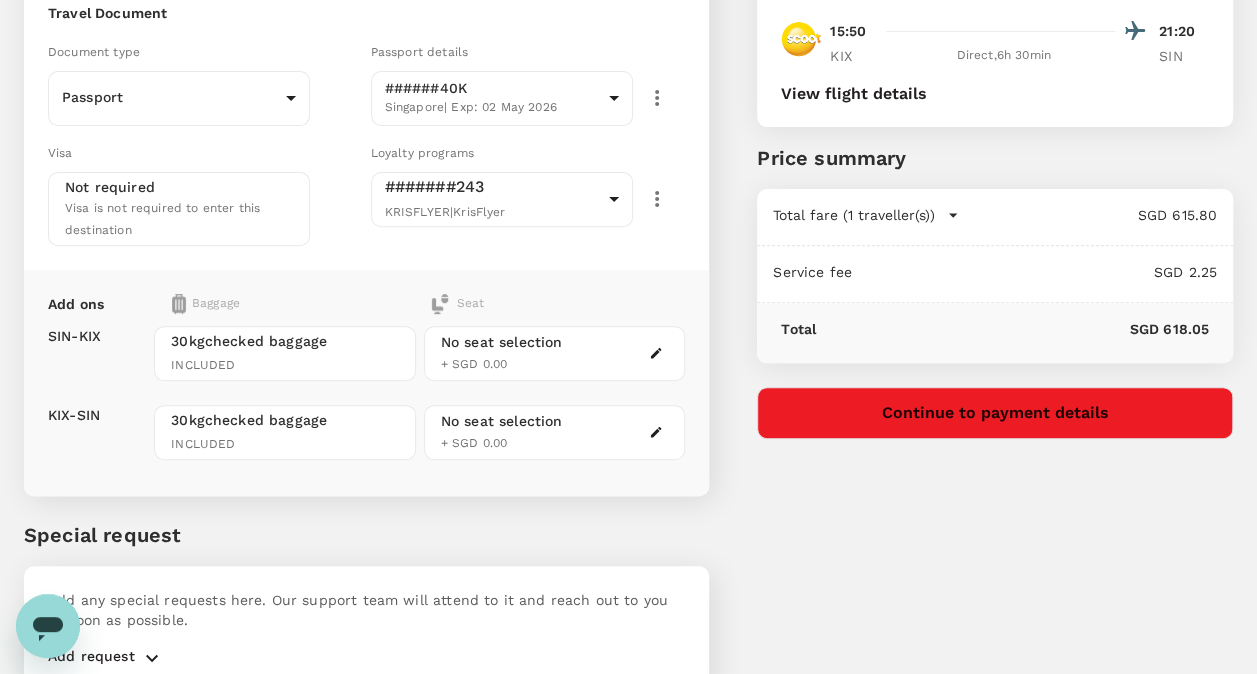 click on "You've selected Tuesday, 02 Sep 2025 06:55 14:35 SIN Direct , 6h 40min KIX Thursday, 04 Sep 2025 15:50 21:20 KIX Direct , 6h 30min SIN View flight details Price summary Total fare (1 traveller(s)) SGD 615.80 Air fare SGD 615.80 Baggage fee SGD 0.00 Seat fee SGD 0.00 Service fee SGD 2.25 Total SGD 618.05 Continue to payment details" at bounding box center [971, 244] 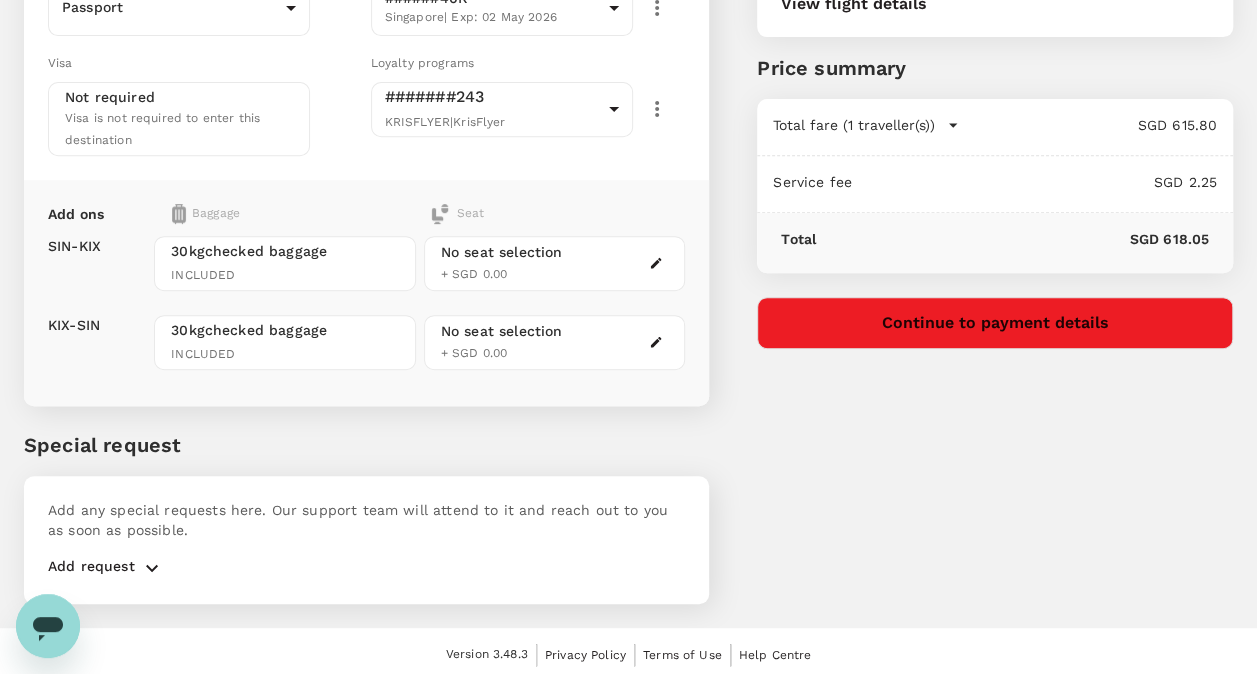 click on "You've selected Tuesday, 02 Sep 2025 06:55 14:35 SIN Direct , 6h 40min KIX Thursday, 04 Sep 2025 15:50 21:20 KIX Direct , 6h 30min SIN View flight details Price summary Total fare (1 traveller(s)) SGD 615.80 Air fare SGD 615.80 Baggage fee SGD 0.00 Seat fee SGD 0.00 Service fee SGD 2.25 Total SGD 618.05 Continue to payment details" at bounding box center (971, 154) 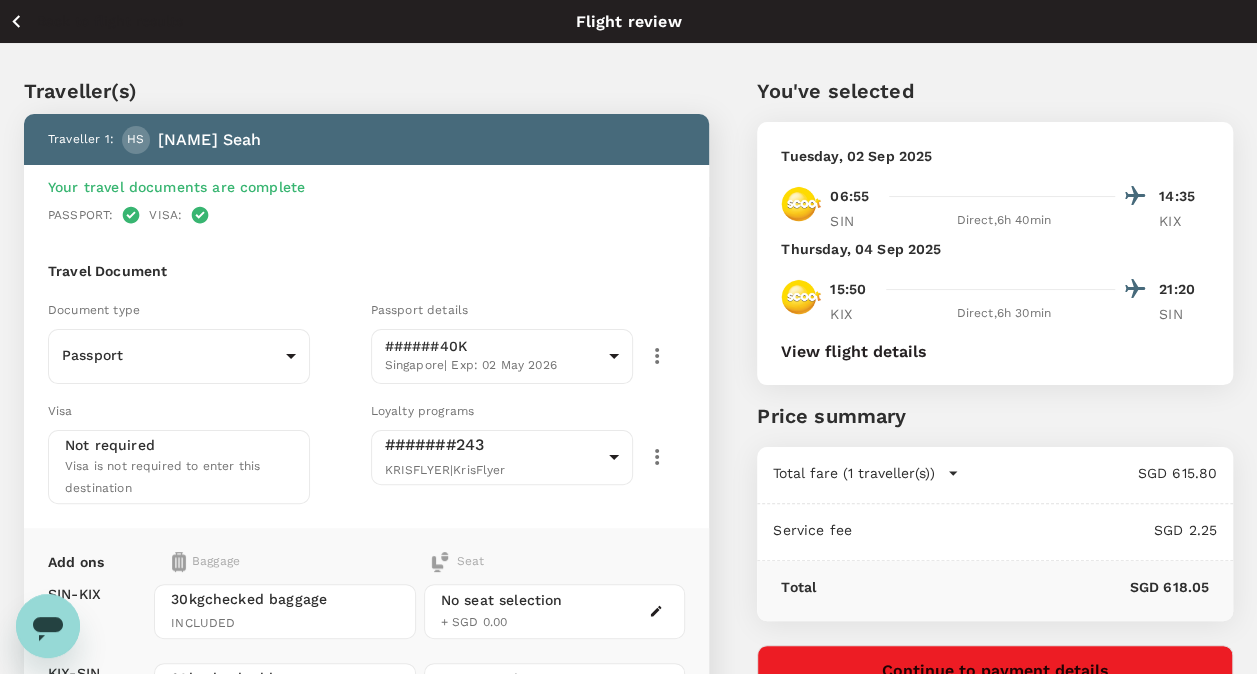 click on "Direct , 6h 30min" at bounding box center (1003, 314) 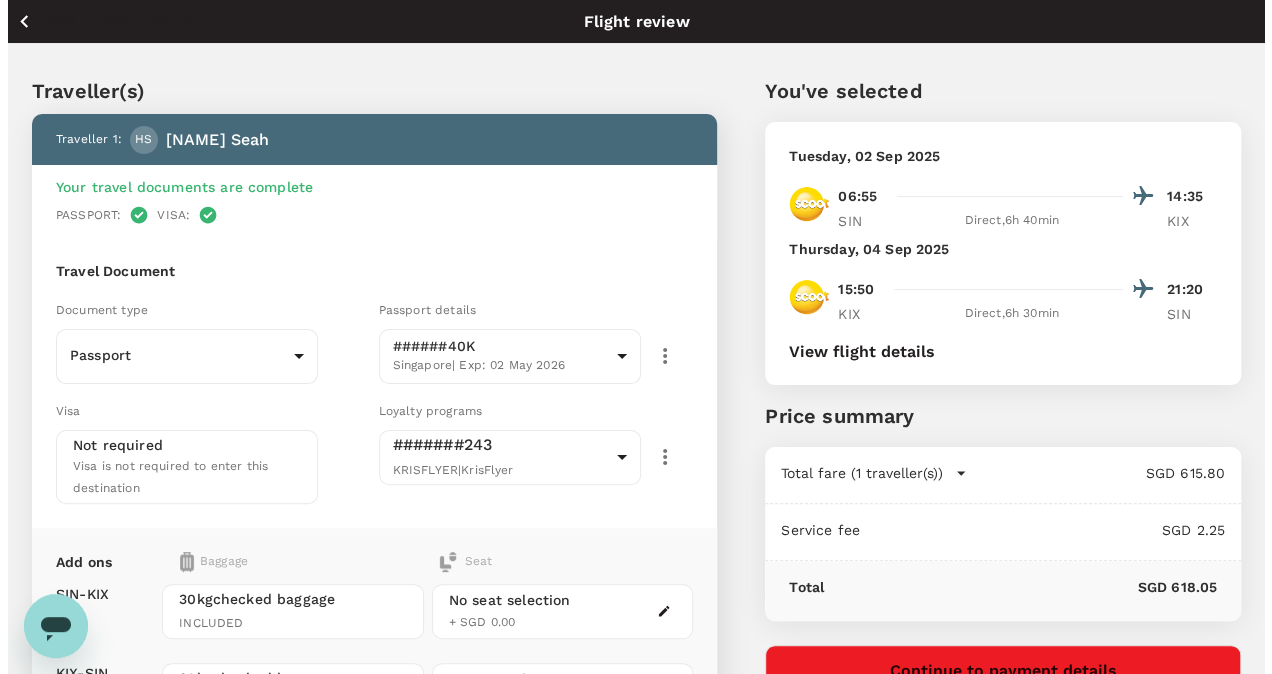 scroll, scrollTop: 348, scrollLeft: 0, axis: vertical 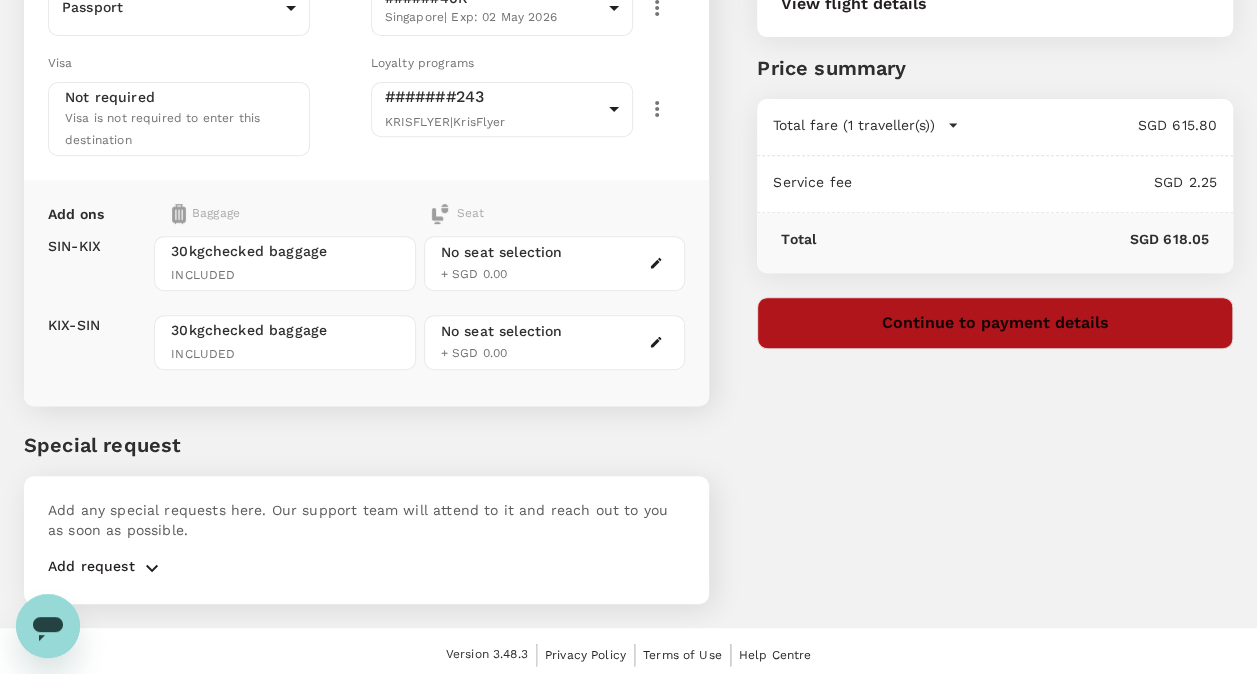 click on "Continue to payment details" at bounding box center (995, 323) 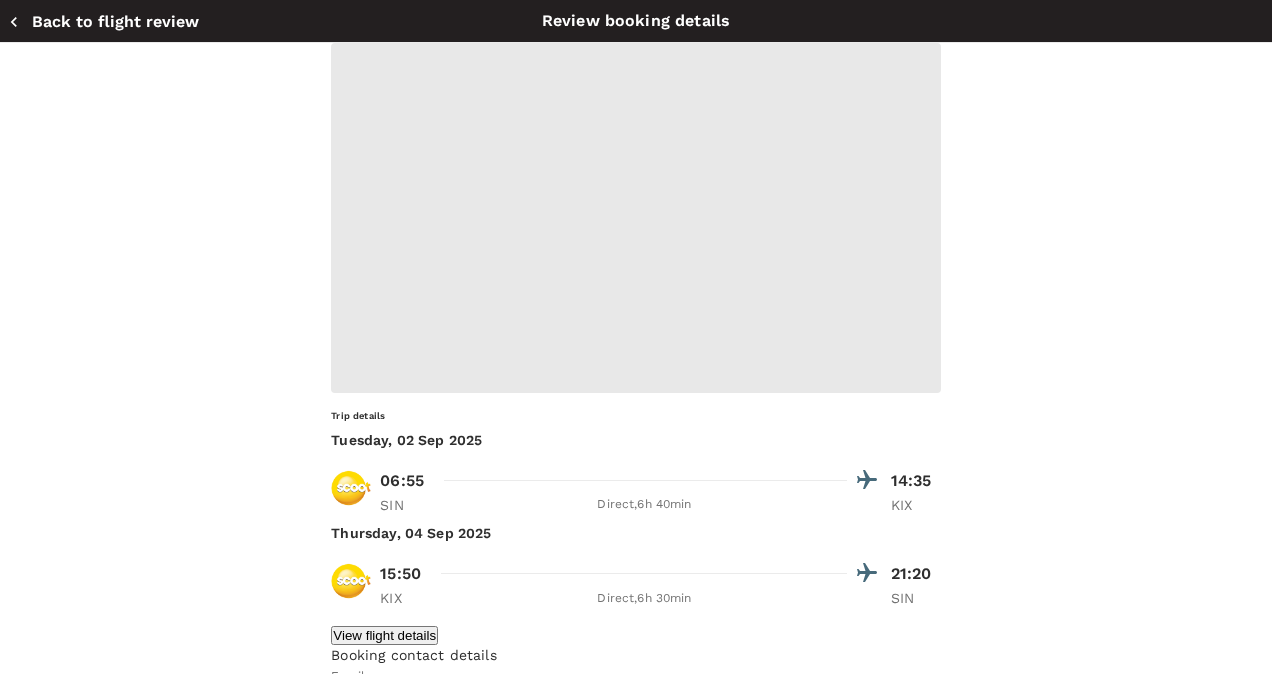 type on "[UUID]" 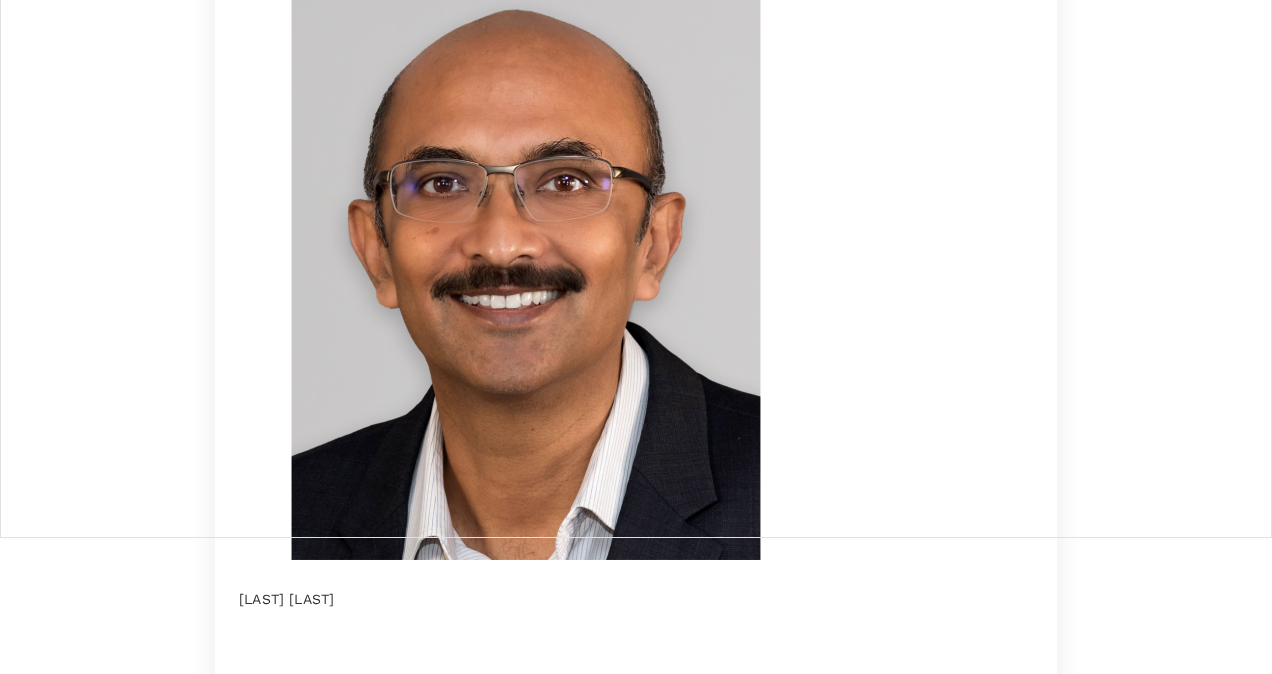 scroll, scrollTop: 117, scrollLeft: 0, axis: vertical 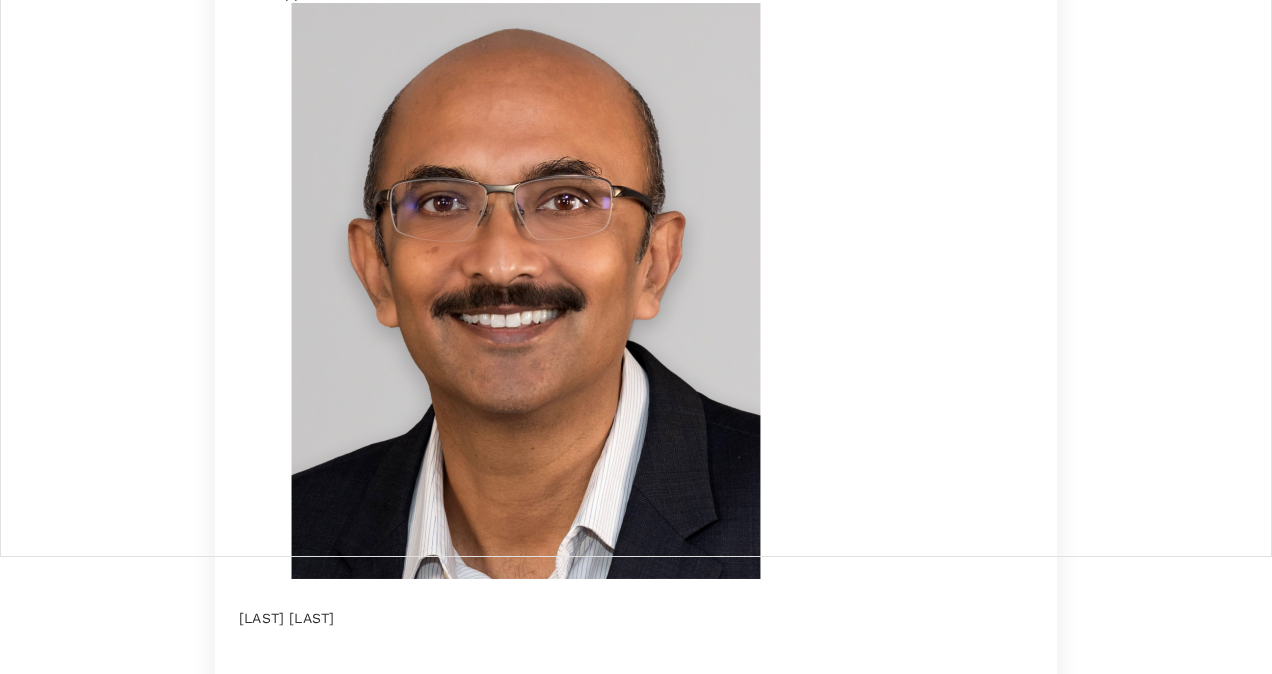 click at bounding box center (317, 2831) 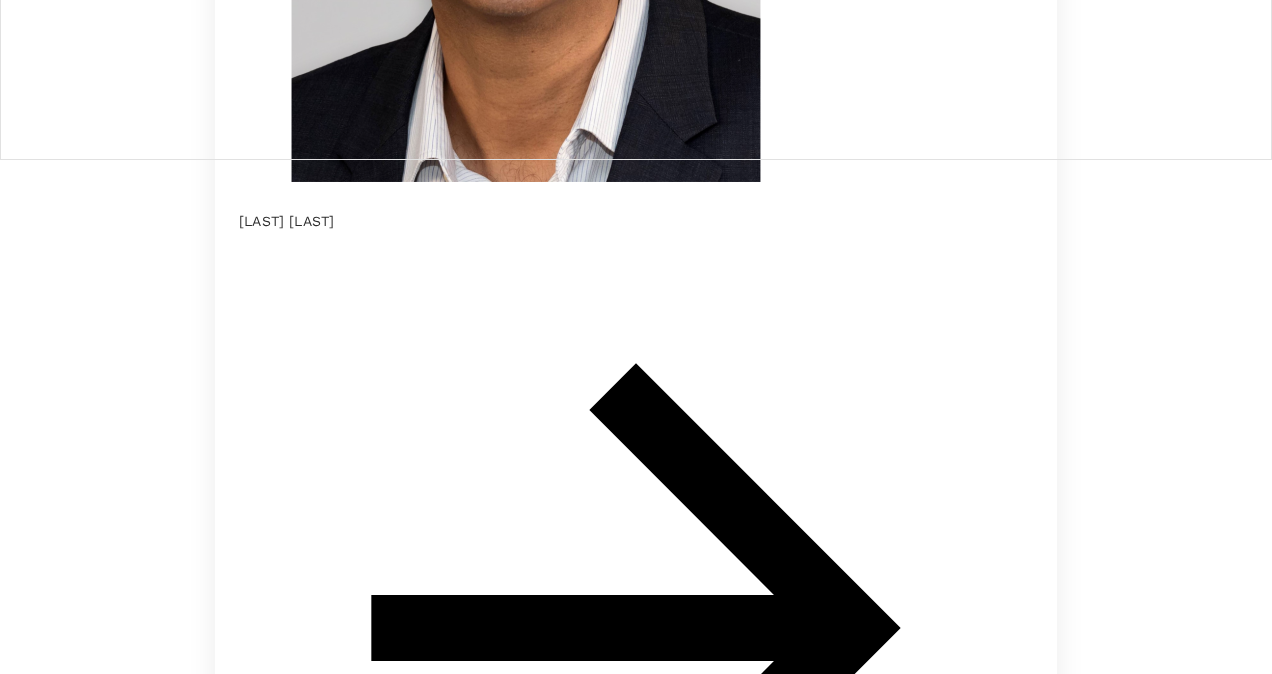 scroll, scrollTop: 524, scrollLeft: 0, axis: vertical 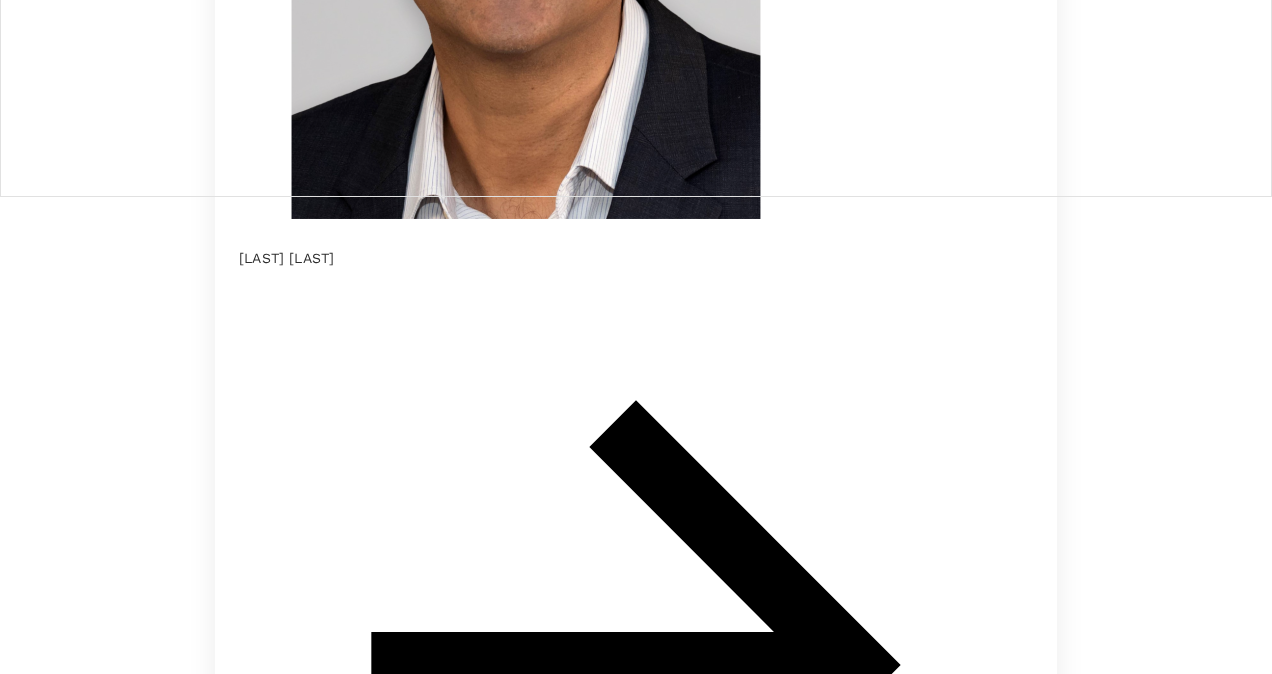 click on "Submit for approval" at bounding box center [390, 6901] 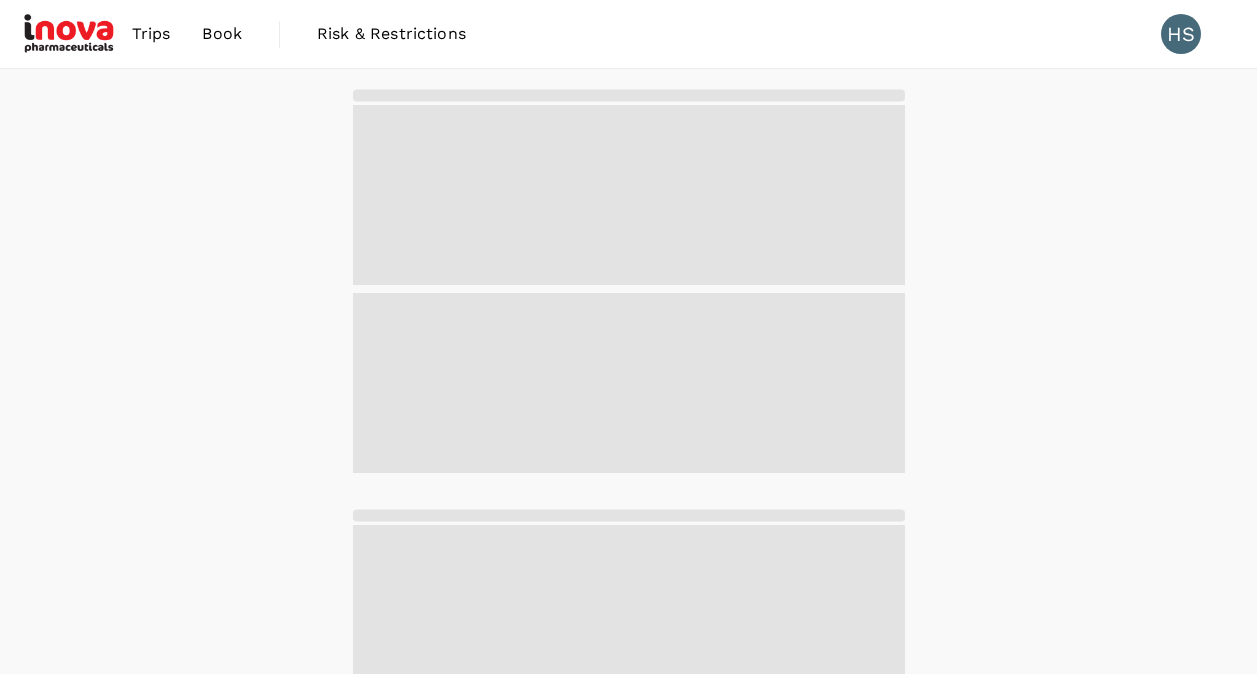 scroll, scrollTop: 0, scrollLeft: 0, axis: both 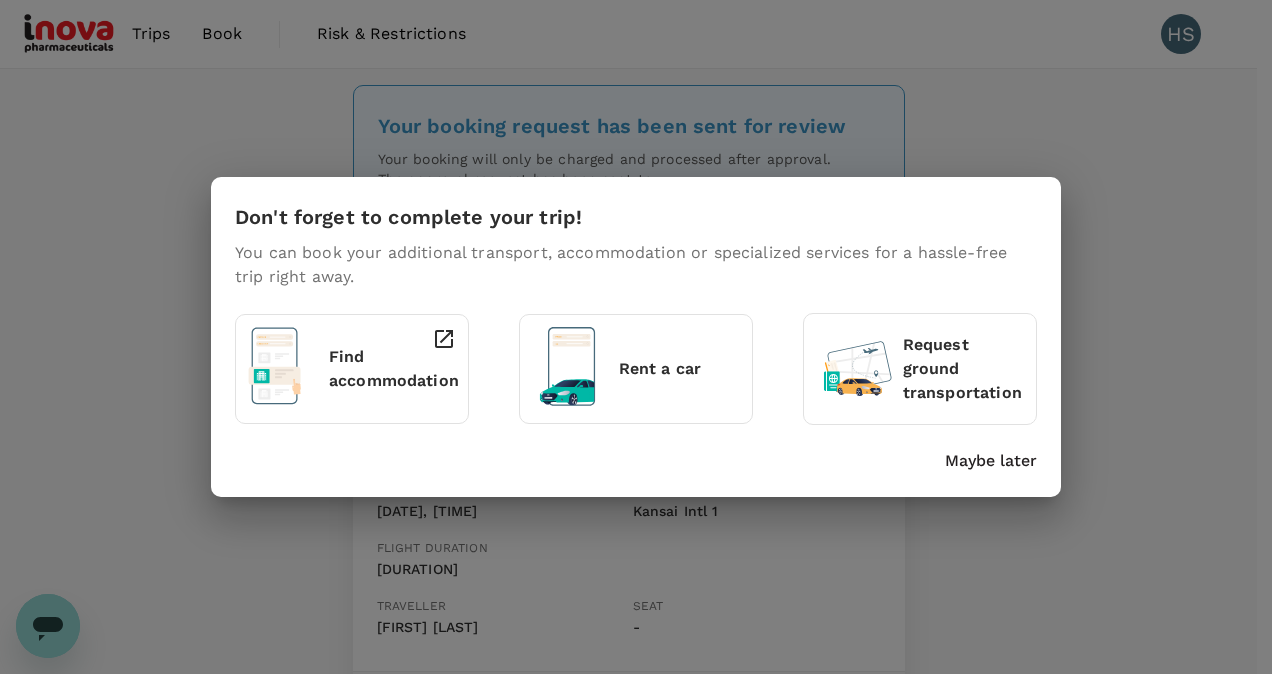 click on "Maybe later" at bounding box center [991, 461] 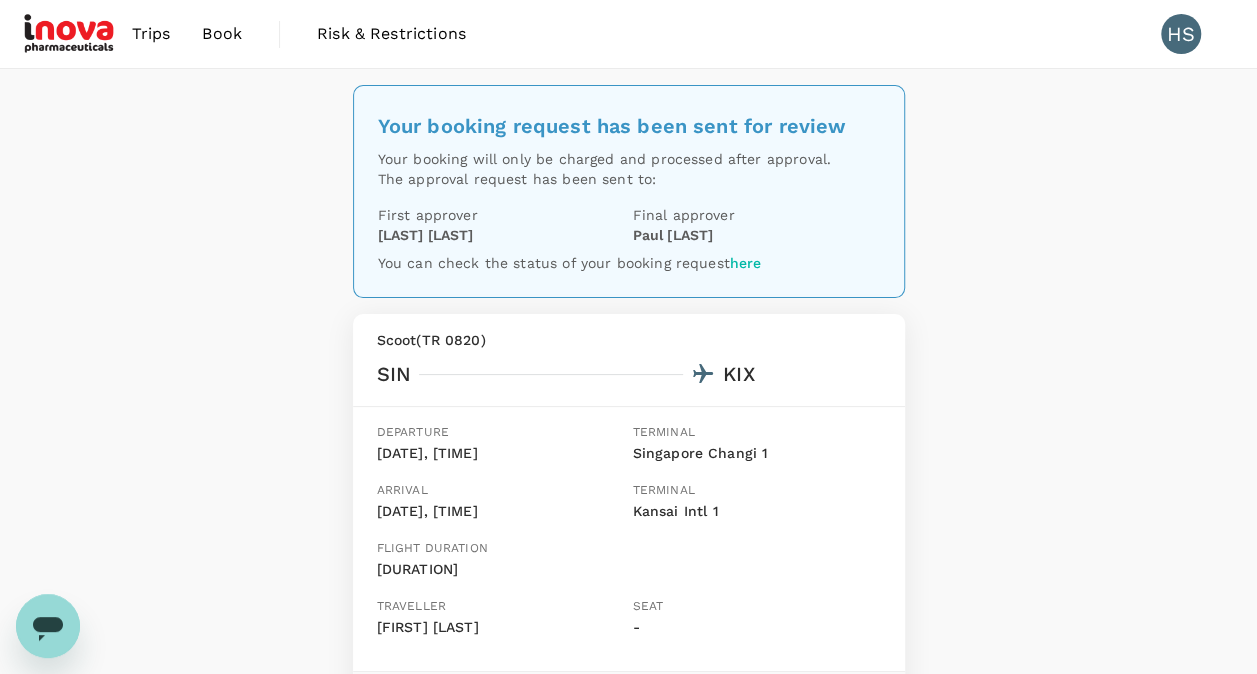 scroll, scrollTop: 720, scrollLeft: 0, axis: vertical 